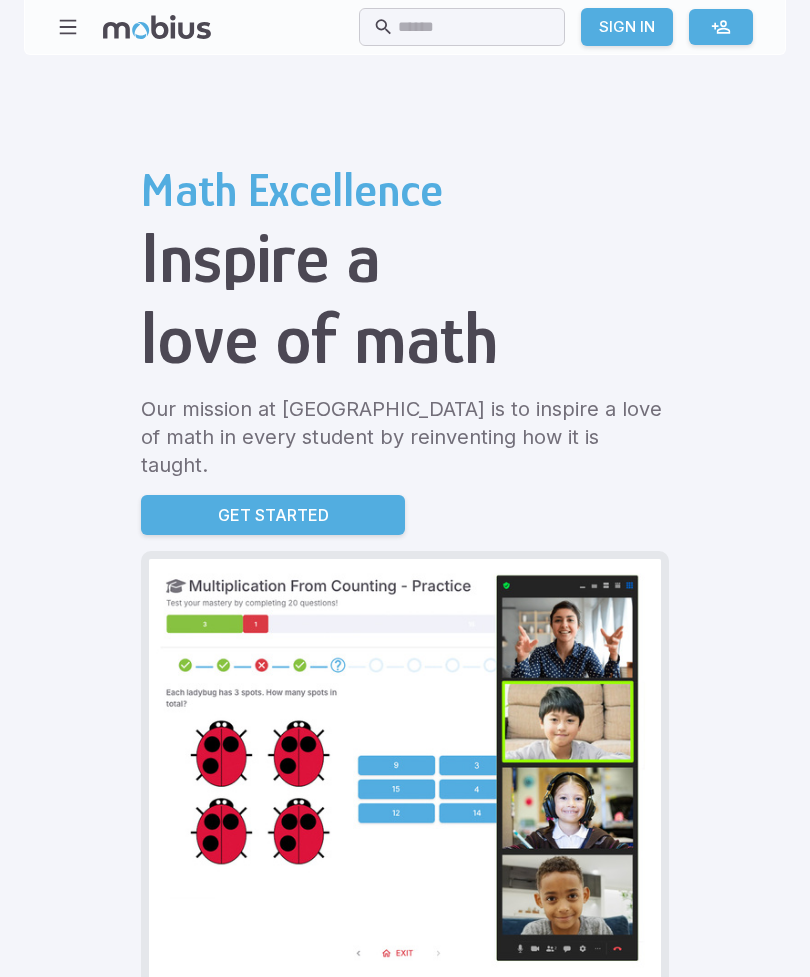 scroll, scrollTop: 0, scrollLeft: 0, axis: both 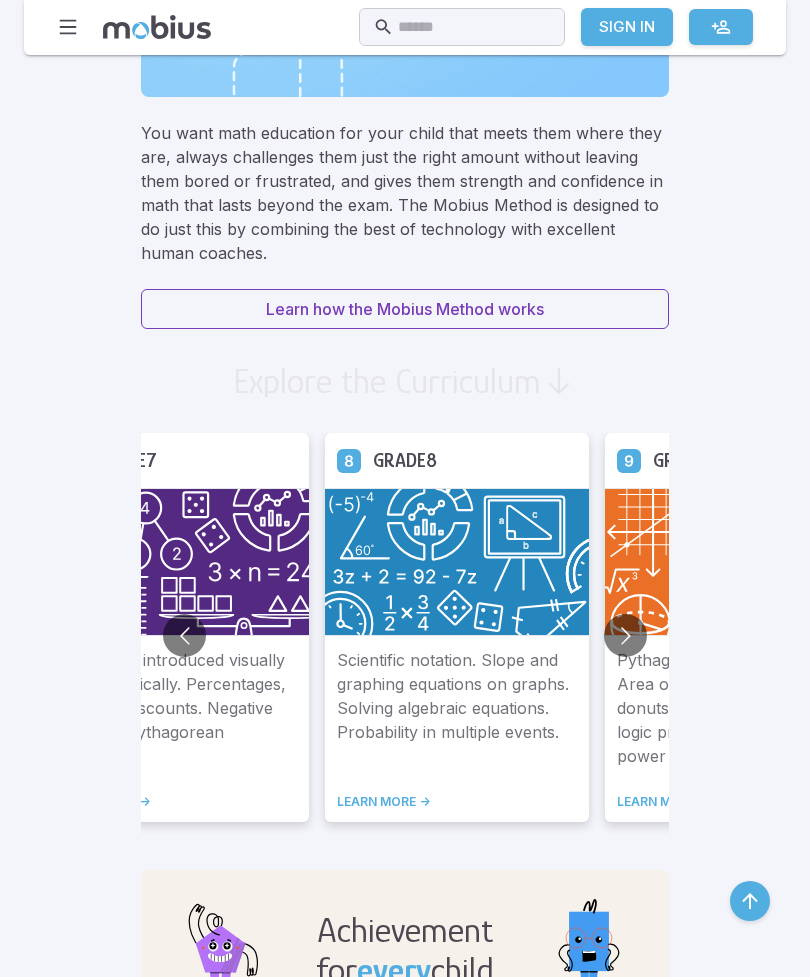 click on "LEARN MORE ->" at bounding box center (457, 802) 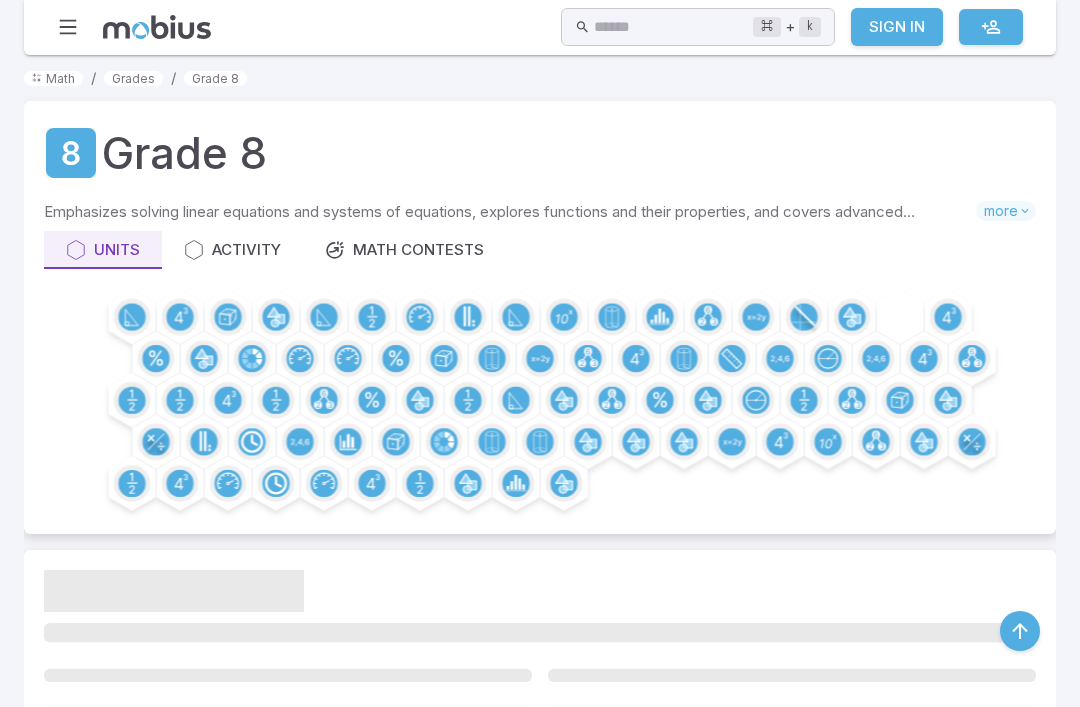 scroll, scrollTop: 642, scrollLeft: 0, axis: vertical 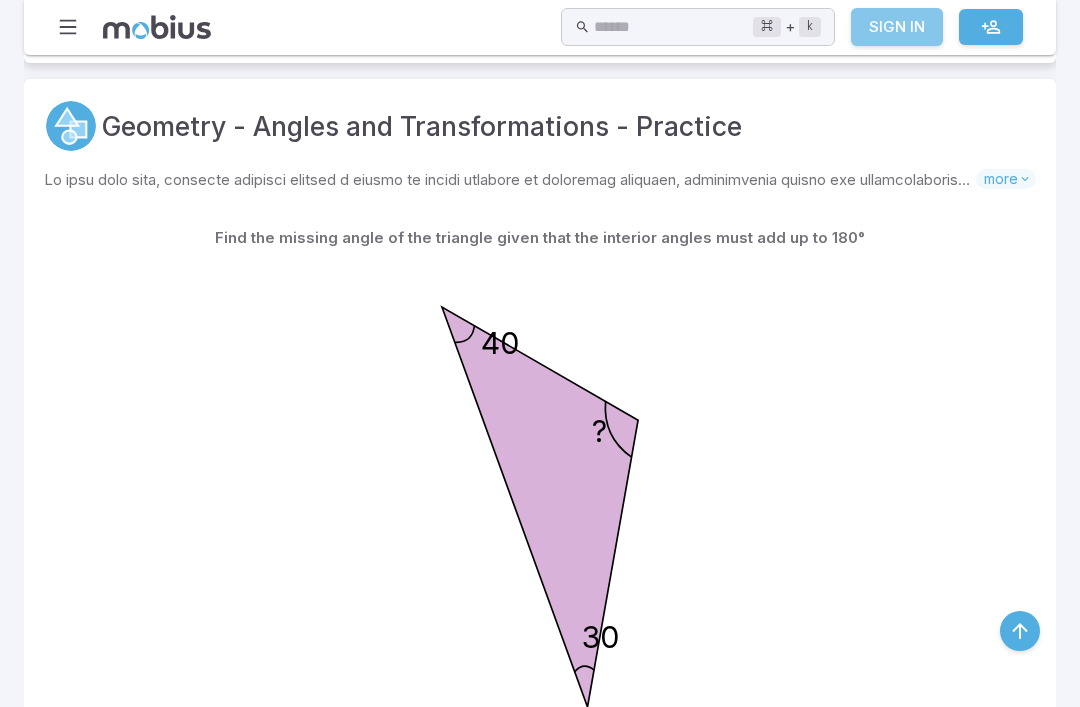 click on "Sign In" at bounding box center [897, 27] 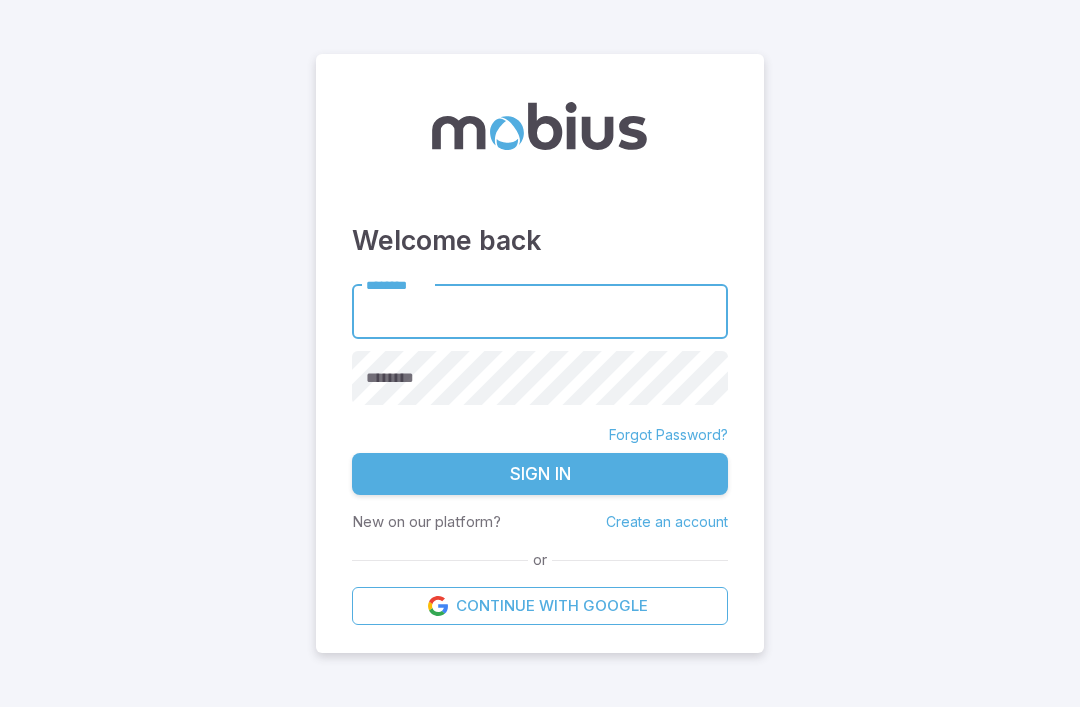 scroll, scrollTop: 64, scrollLeft: 0, axis: vertical 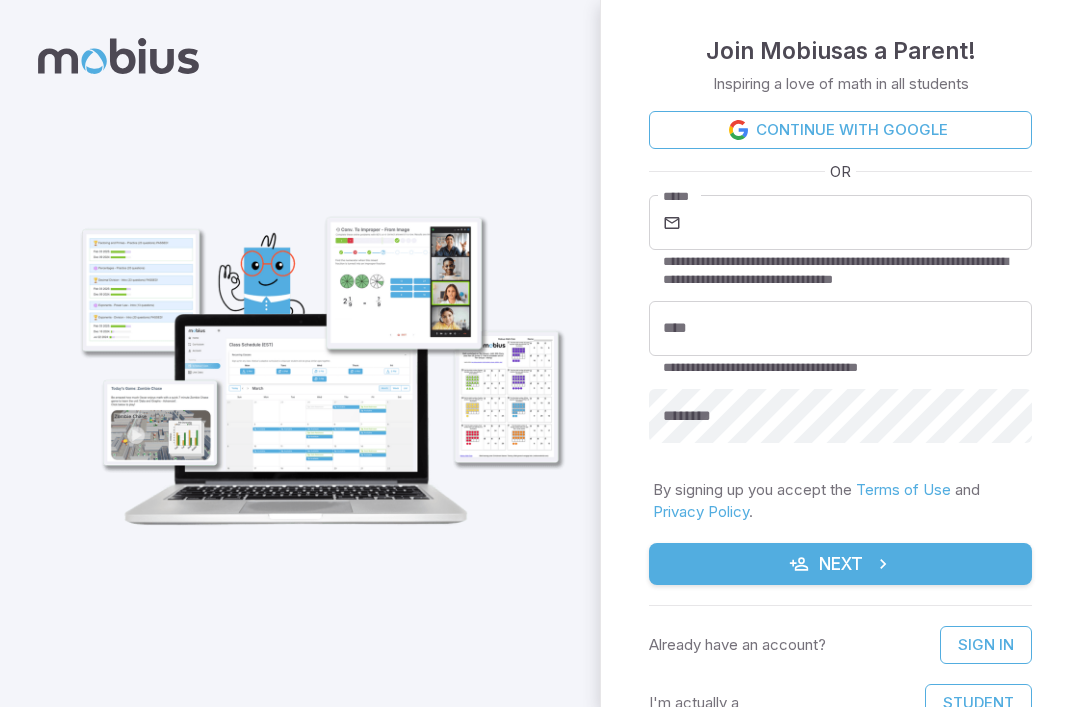 click on "*****" at bounding box center (858, 223) 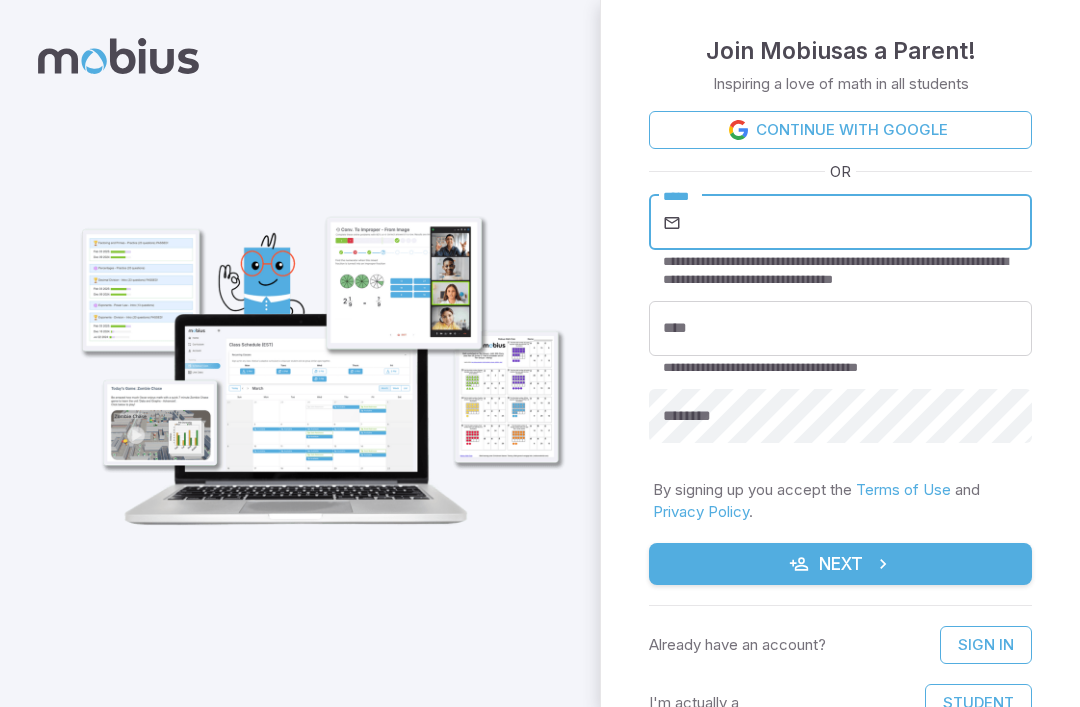 type on "**********" 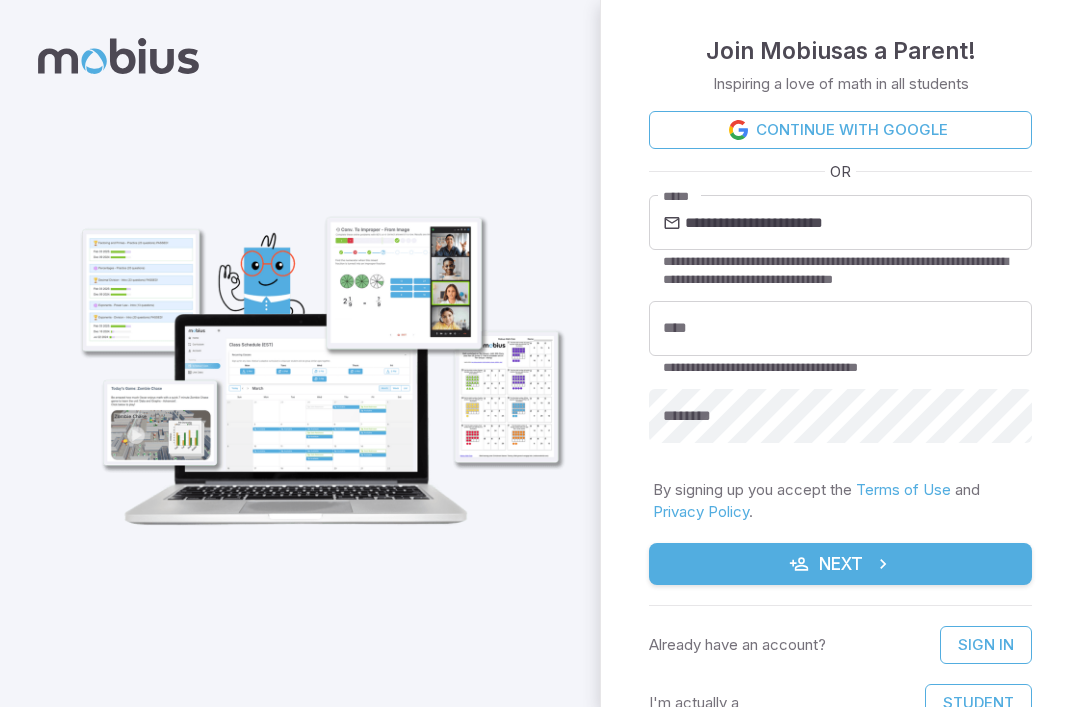 click on "****" at bounding box center [840, 328] 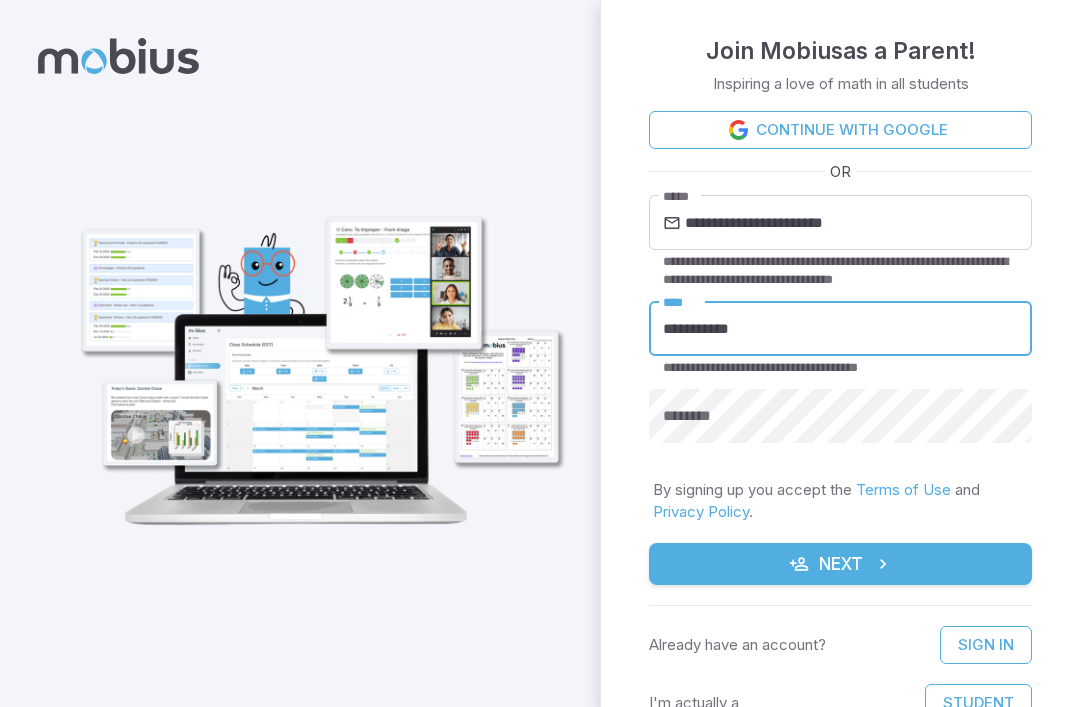 type on "**********" 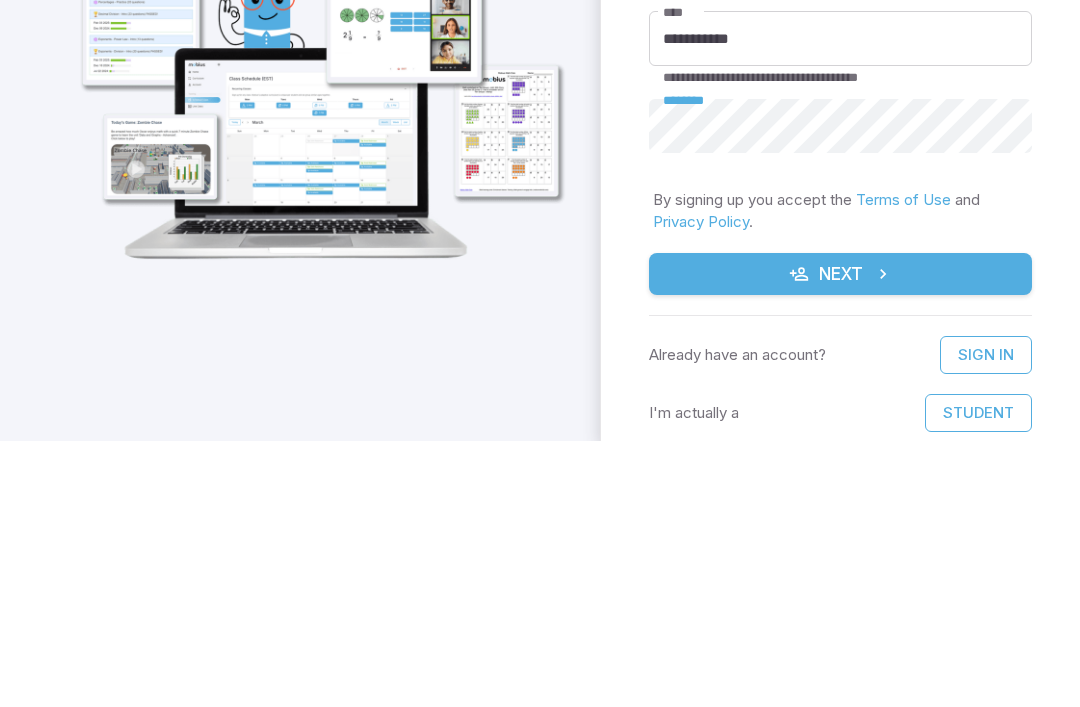 scroll, scrollTop: 24, scrollLeft: 0, axis: vertical 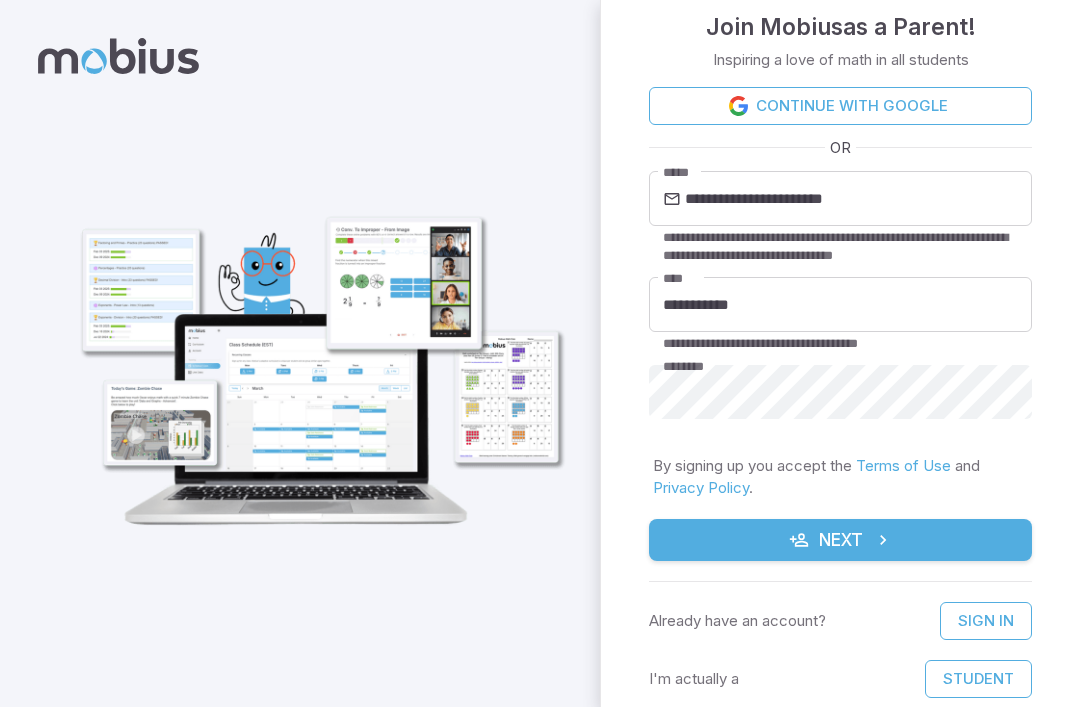 click on "Next" at bounding box center [840, 540] 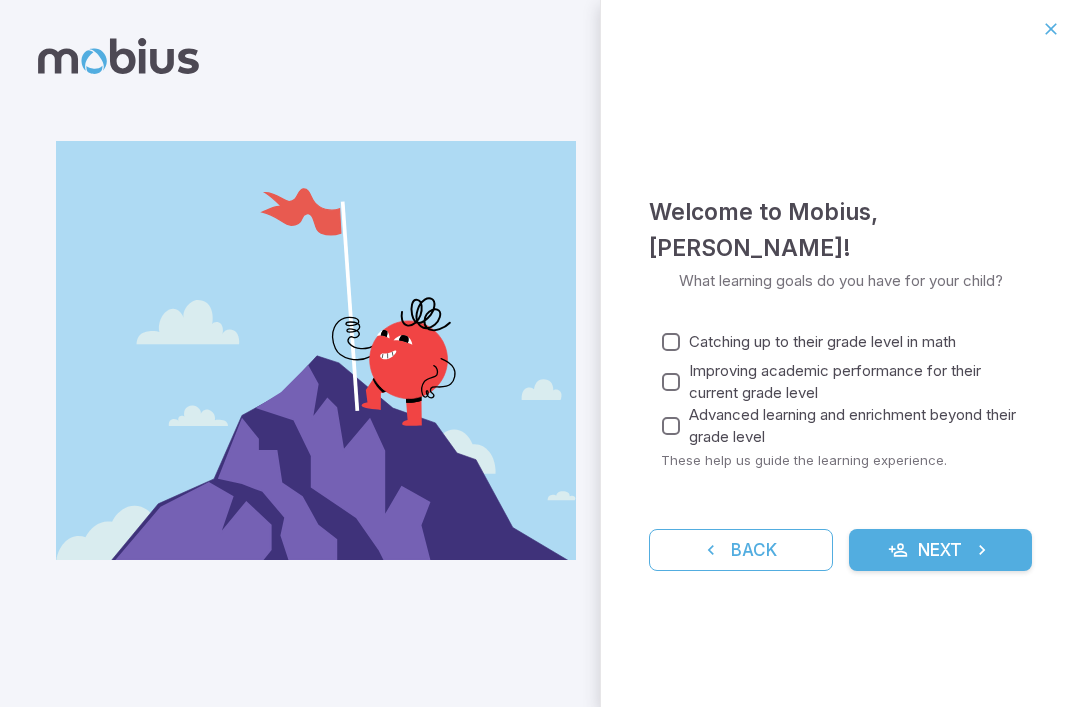 scroll, scrollTop: 0, scrollLeft: 0, axis: both 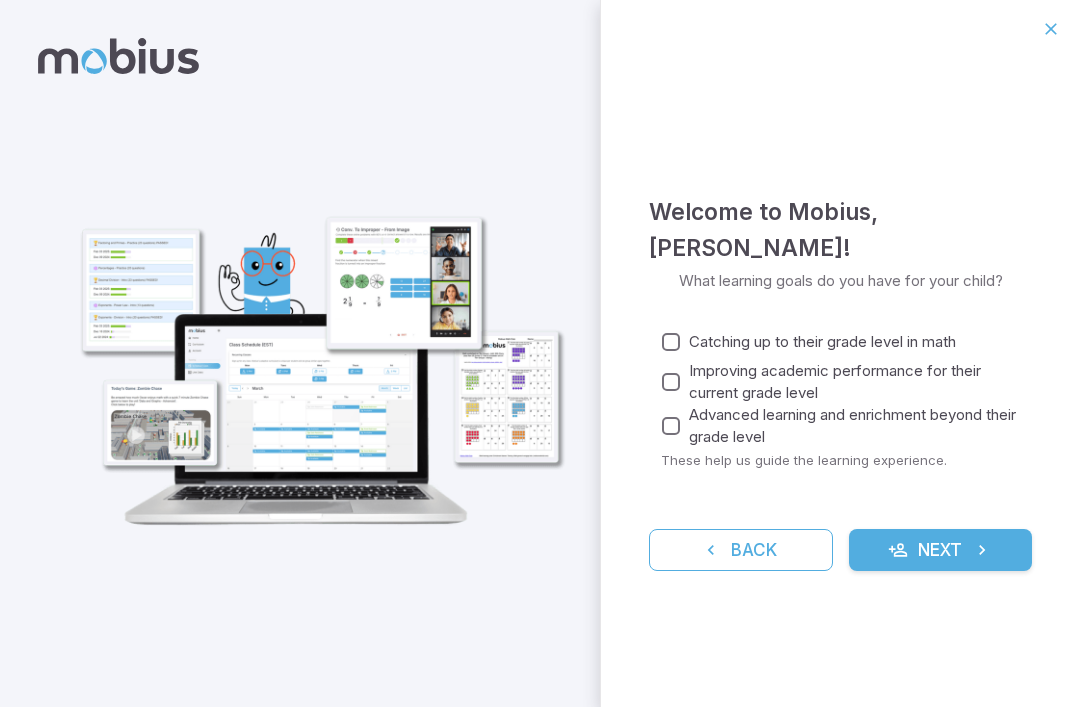 click on "Next" at bounding box center (941, 550) 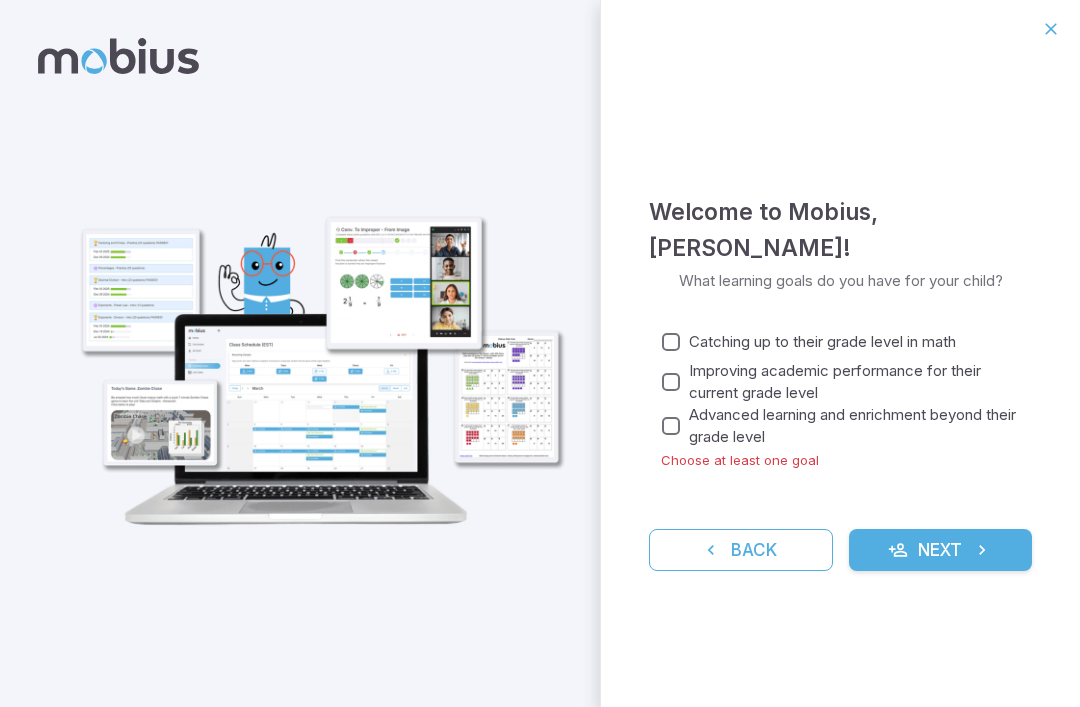 click on "Advanced learning and enrichment beyond their grade level" at bounding box center (852, 426) 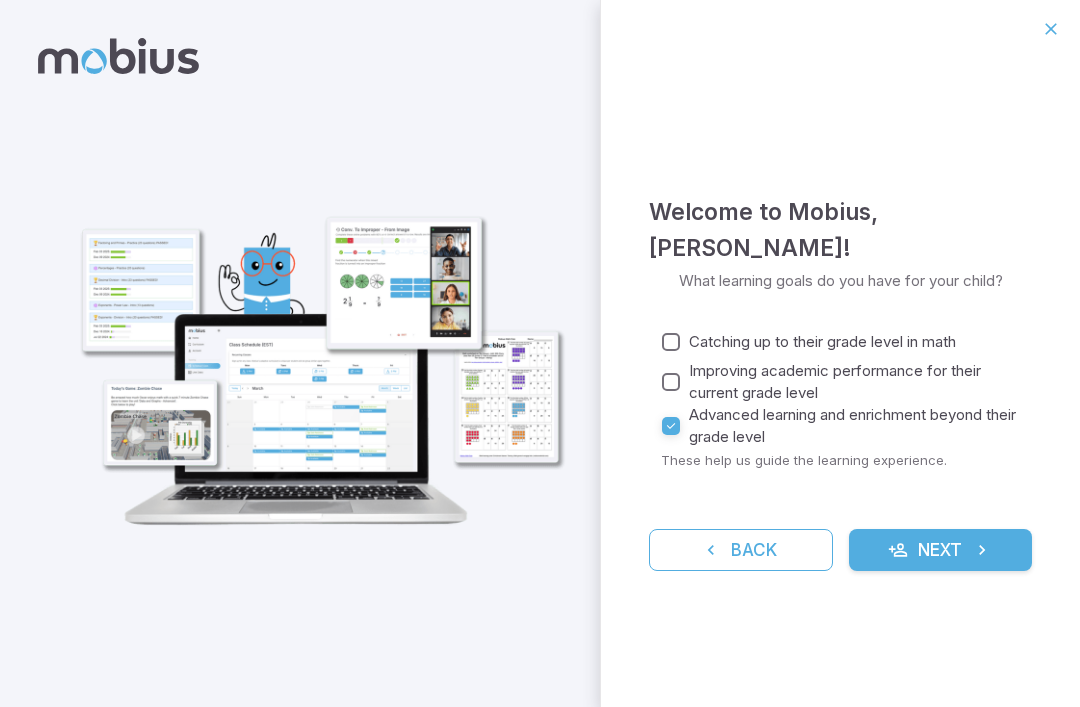click on "Welcome to Mobius , Joshua Chan ! What learning goals do you have for your child? Catching up to their grade level in math Improving academic performance for their current grade level Advanced learning and enrichment beyond their grade level These help us guide the learning experience. Back Next" at bounding box center [840, 382] 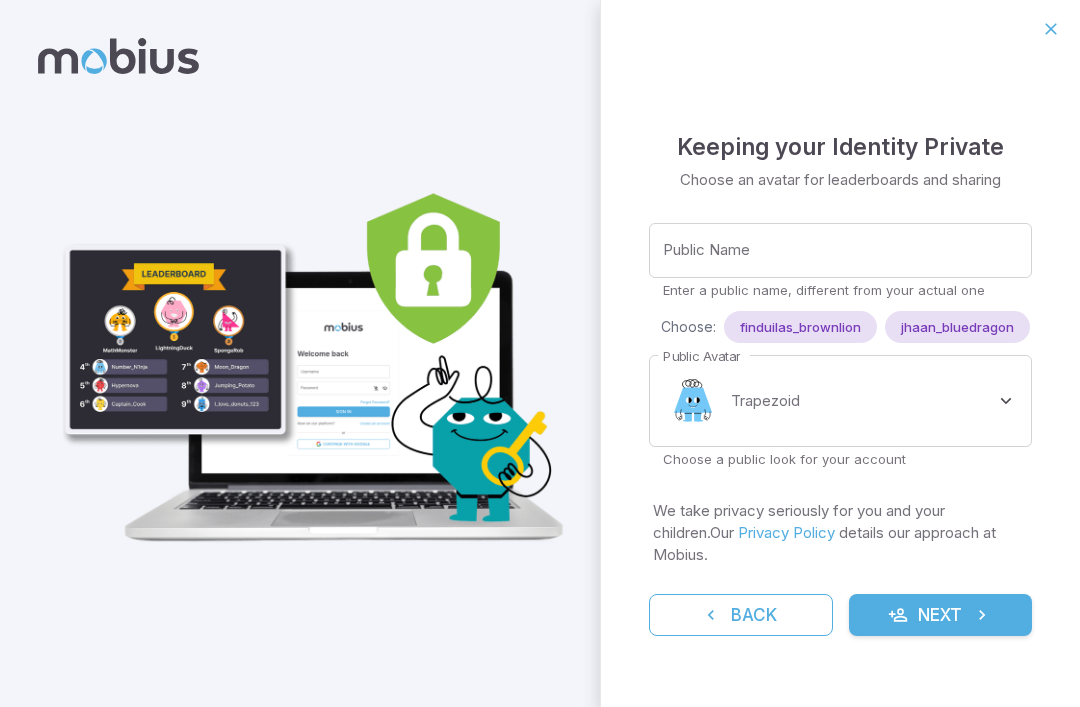 click on "Public Name" at bounding box center [840, 250] 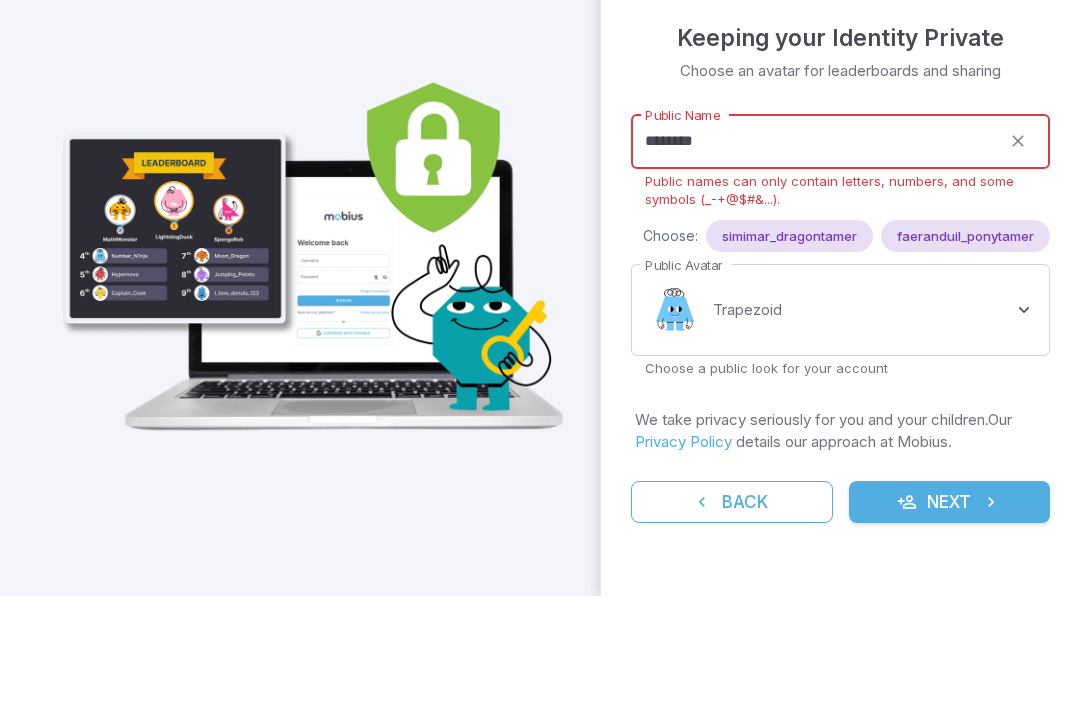 click on "********" at bounding box center [815, 252] 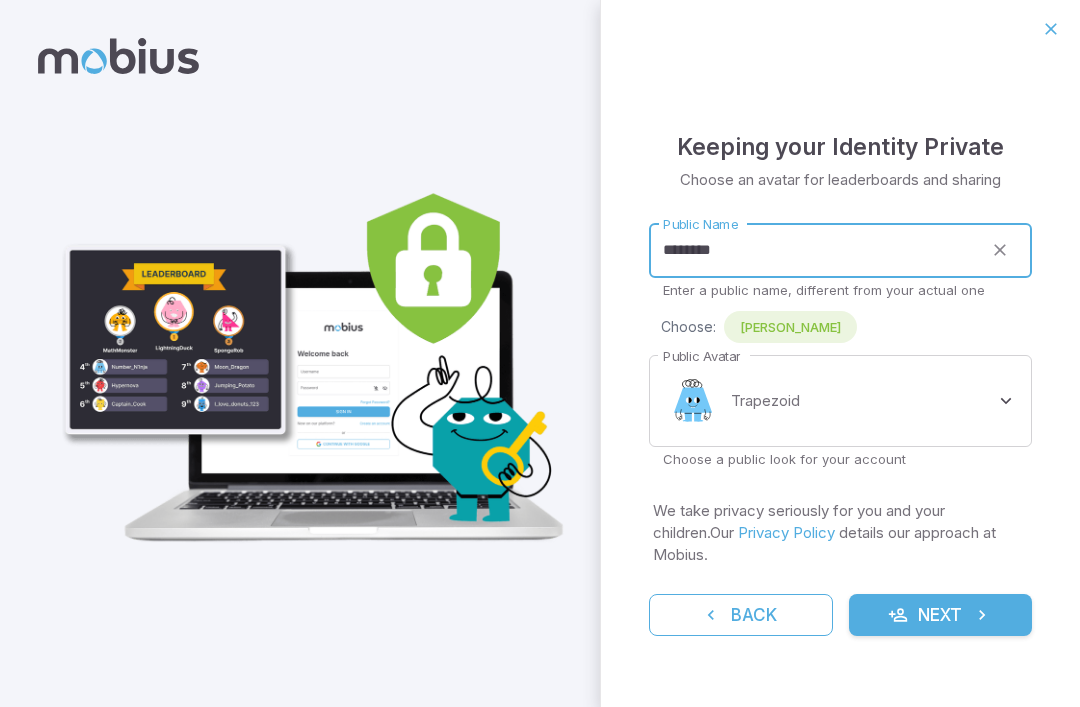 type on "********" 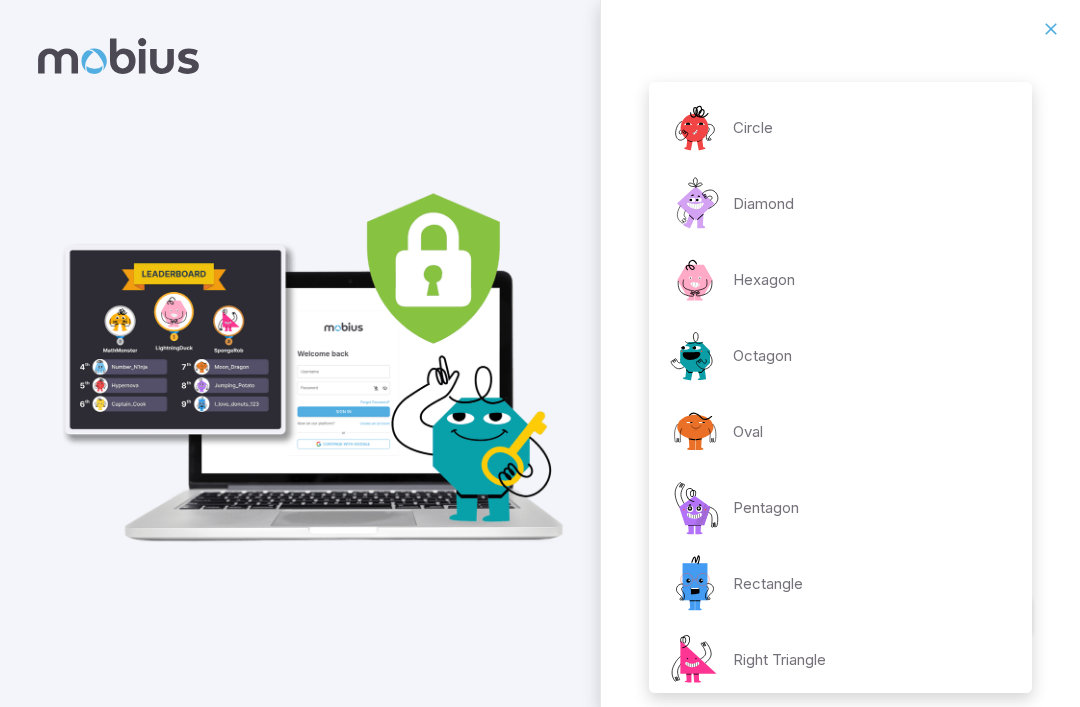 scroll, scrollTop: 317, scrollLeft: 0, axis: vertical 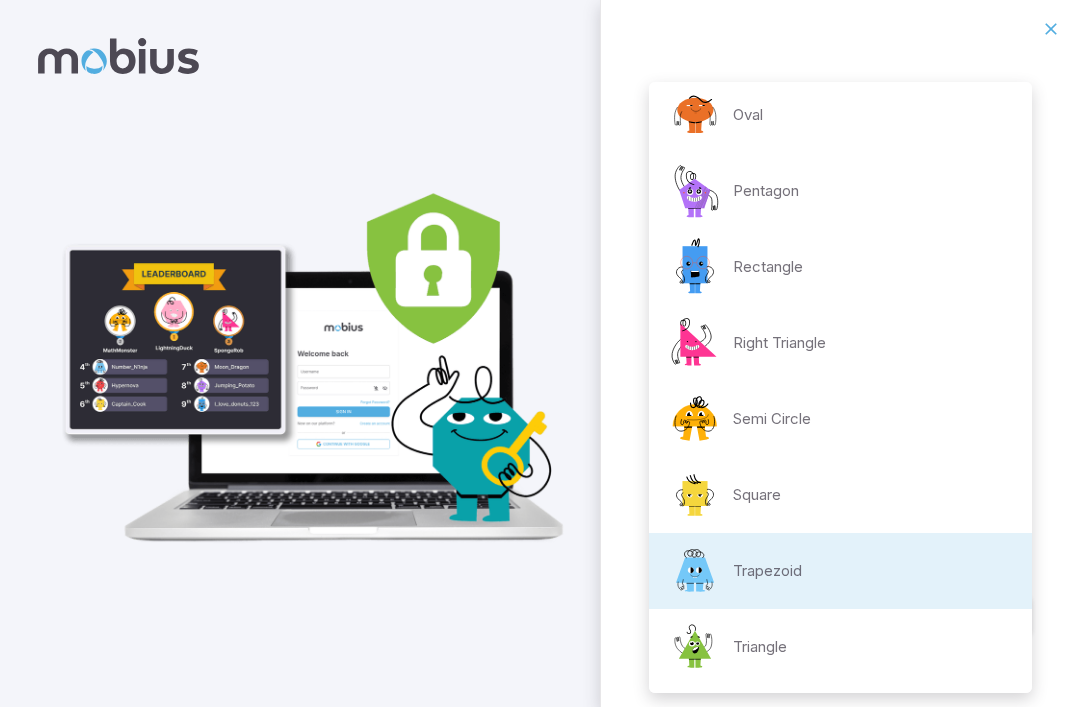 click on "Oval" at bounding box center (840, 115) 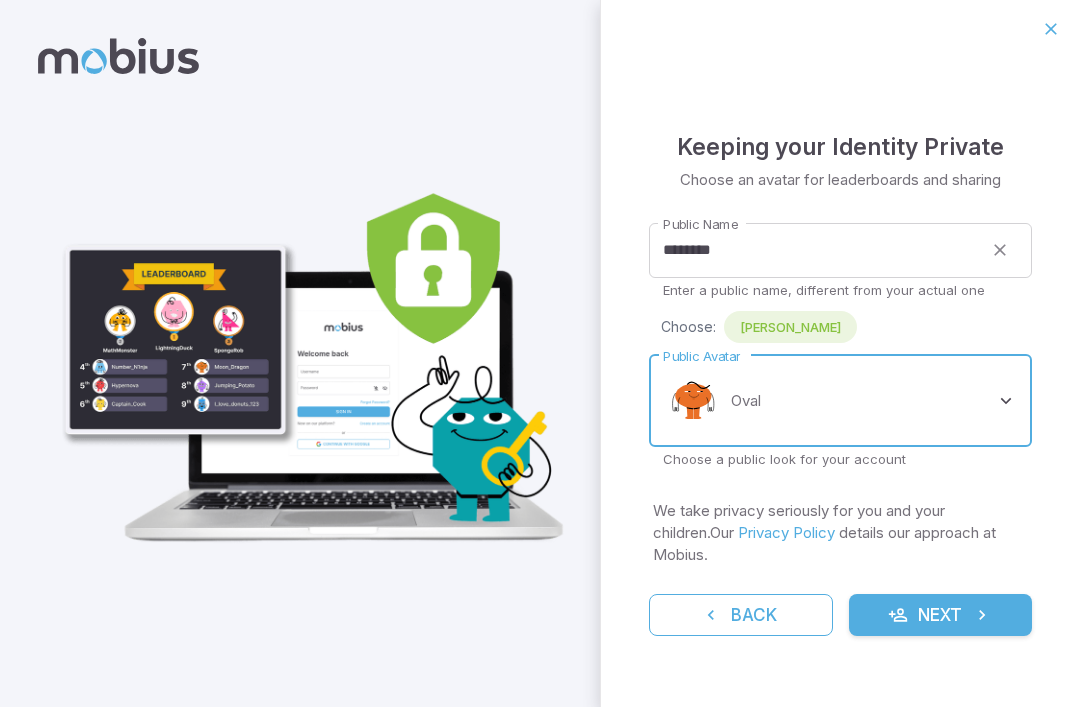 click at bounding box center (982, 615) 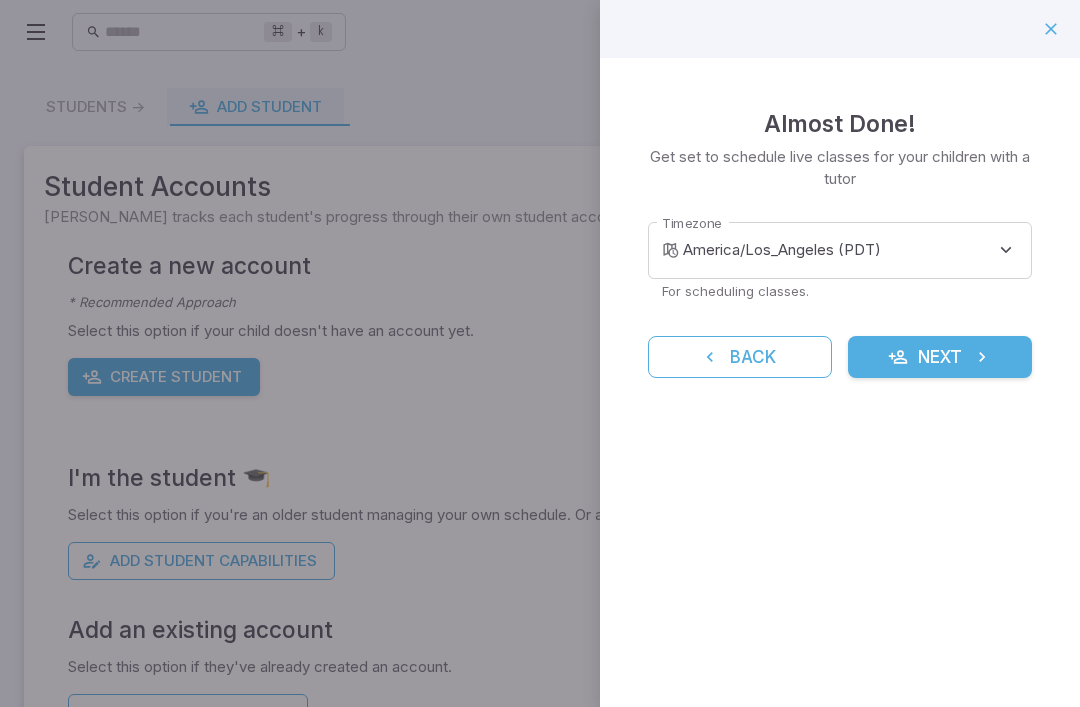 click at bounding box center [540, 353] 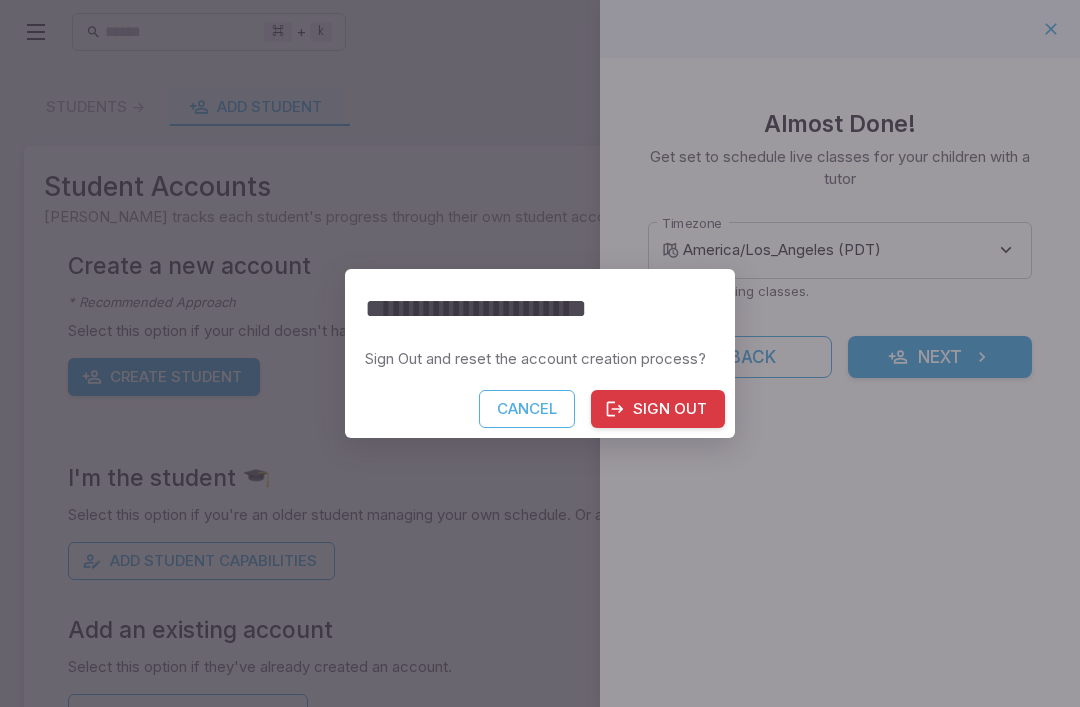 click on "Sign Out" at bounding box center [658, 409] 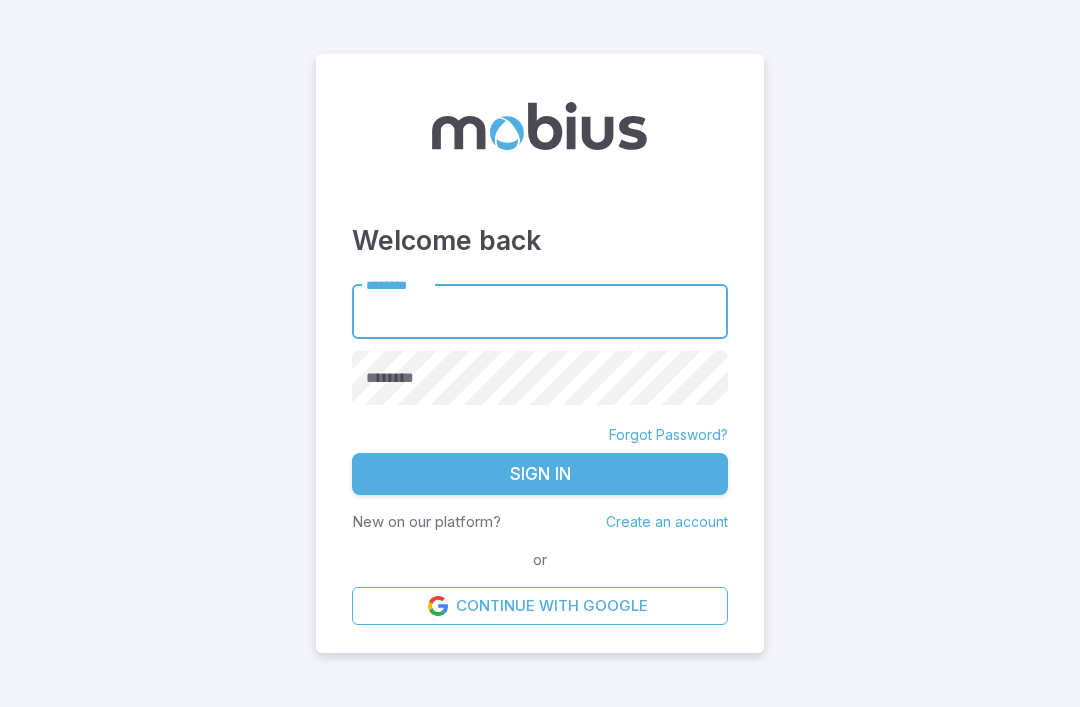 scroll, scrollTop: 156, scrollLeft: 0, axis: vertical 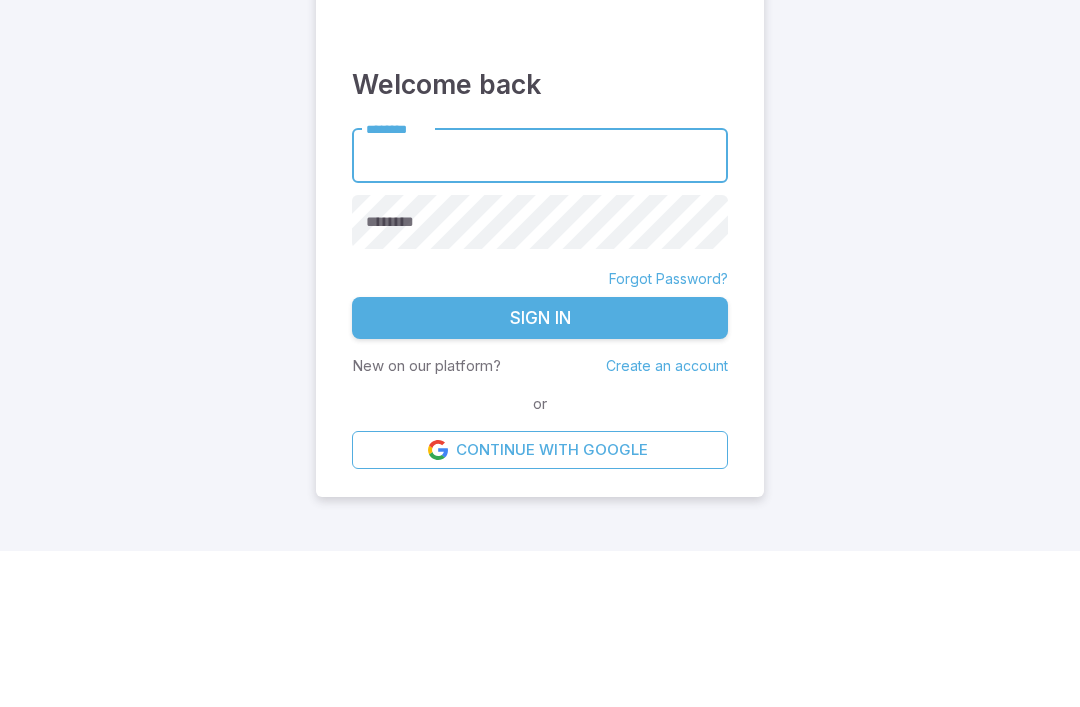 type on "**********" 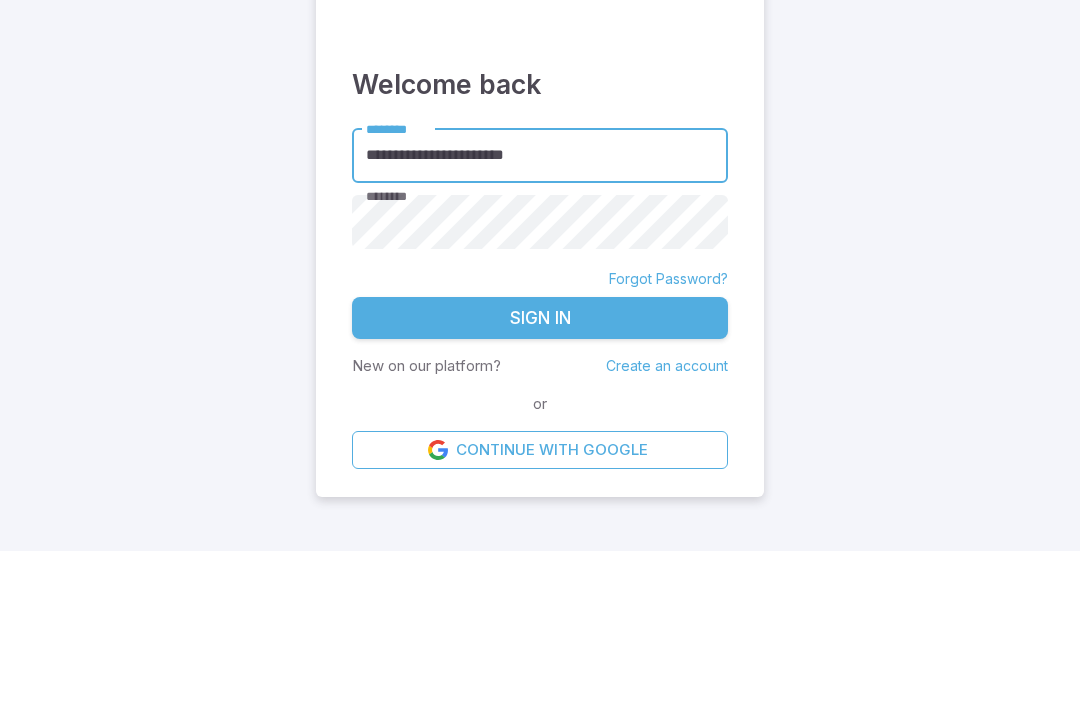 click on "Sign In" at bounding box center [540, 474] 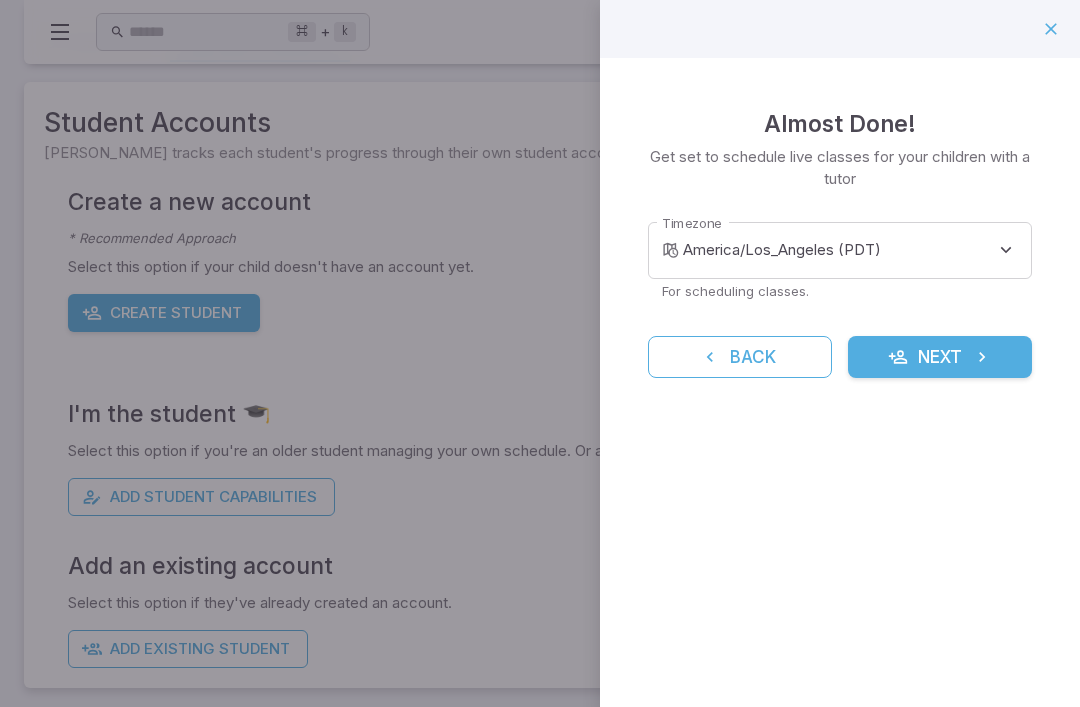click at bounding box center (1051, 29) 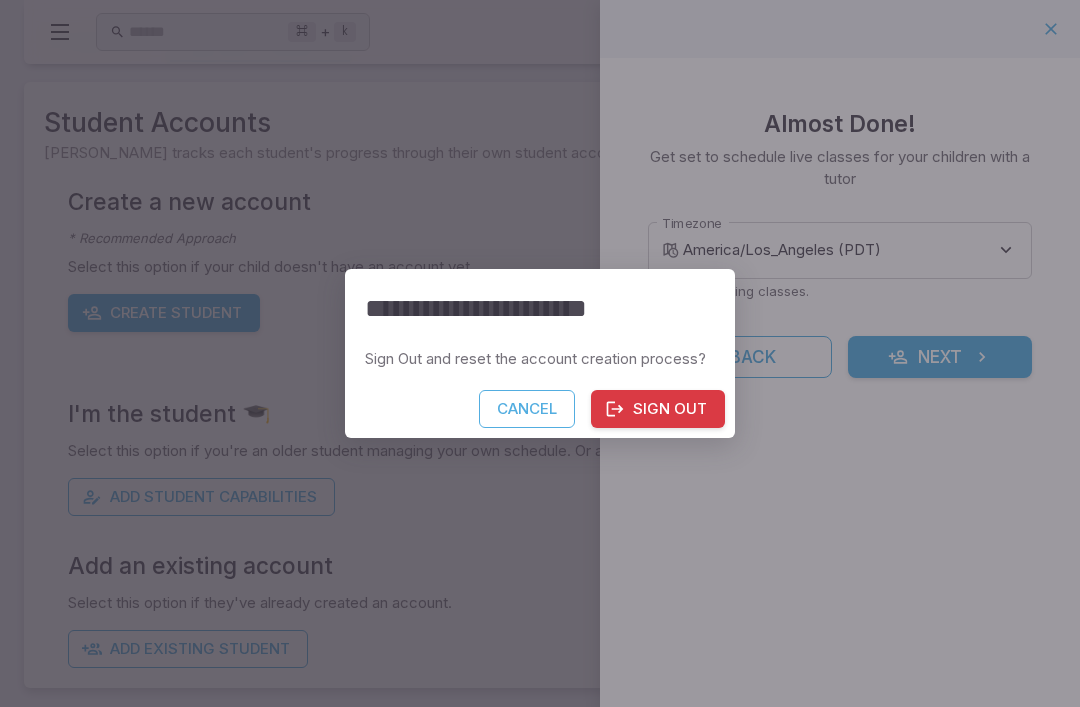 click on "Sign Out" at bounding box center [658, 409] 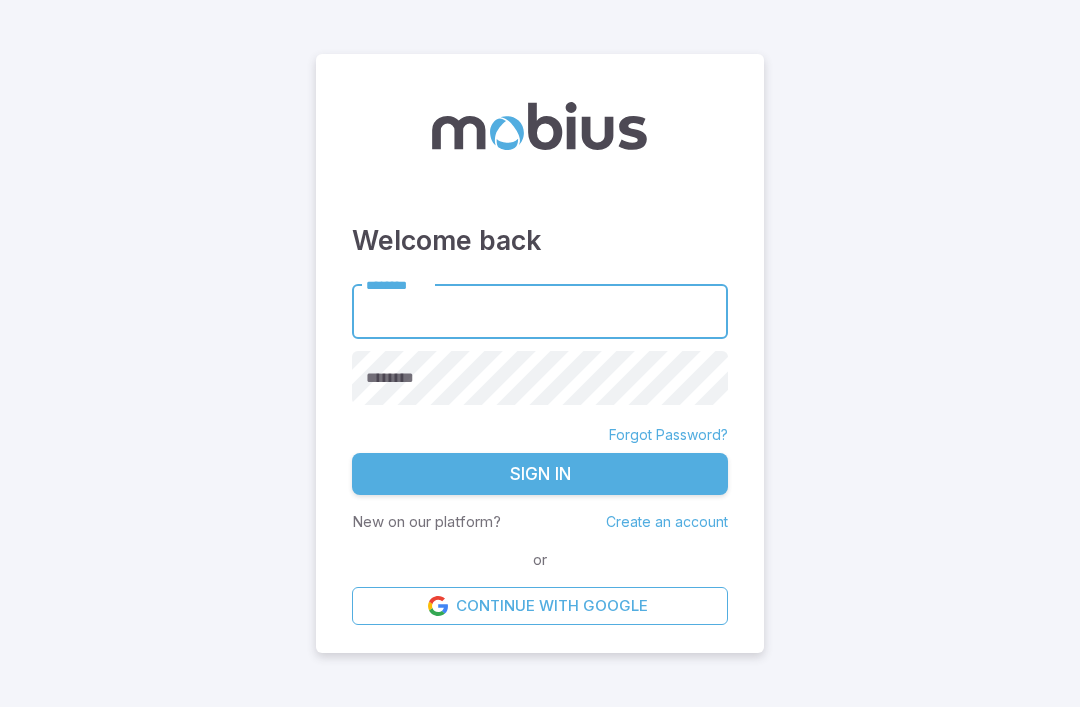 scroll, scrollTop: 156, scrollLeft: 0, axis: vertical 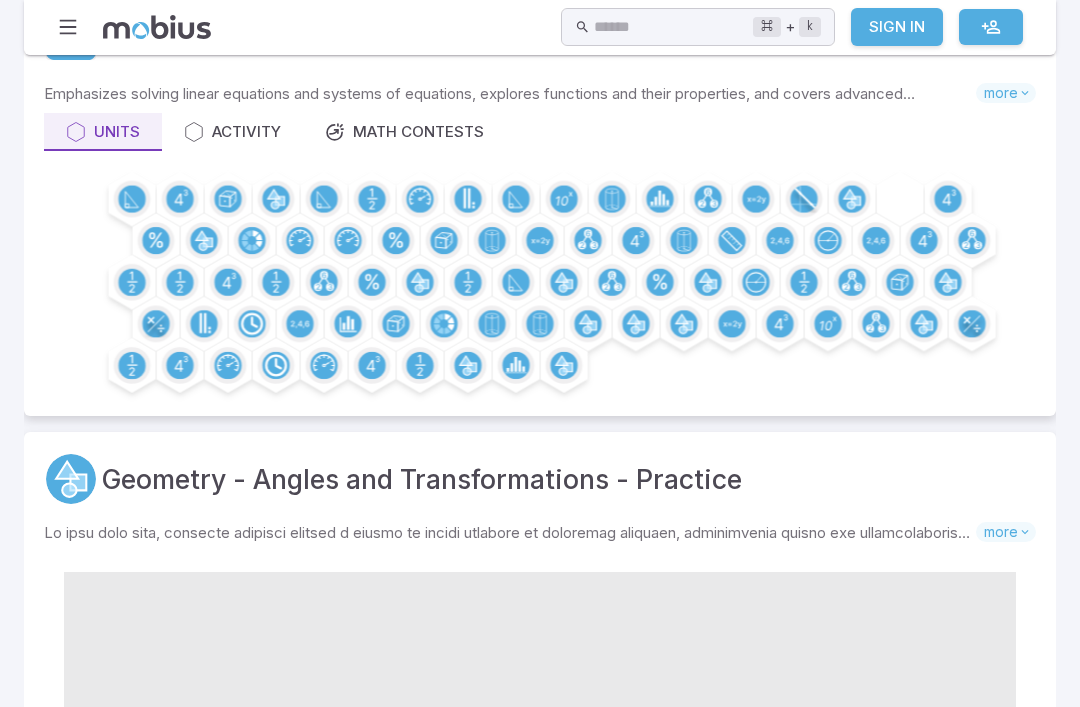 click 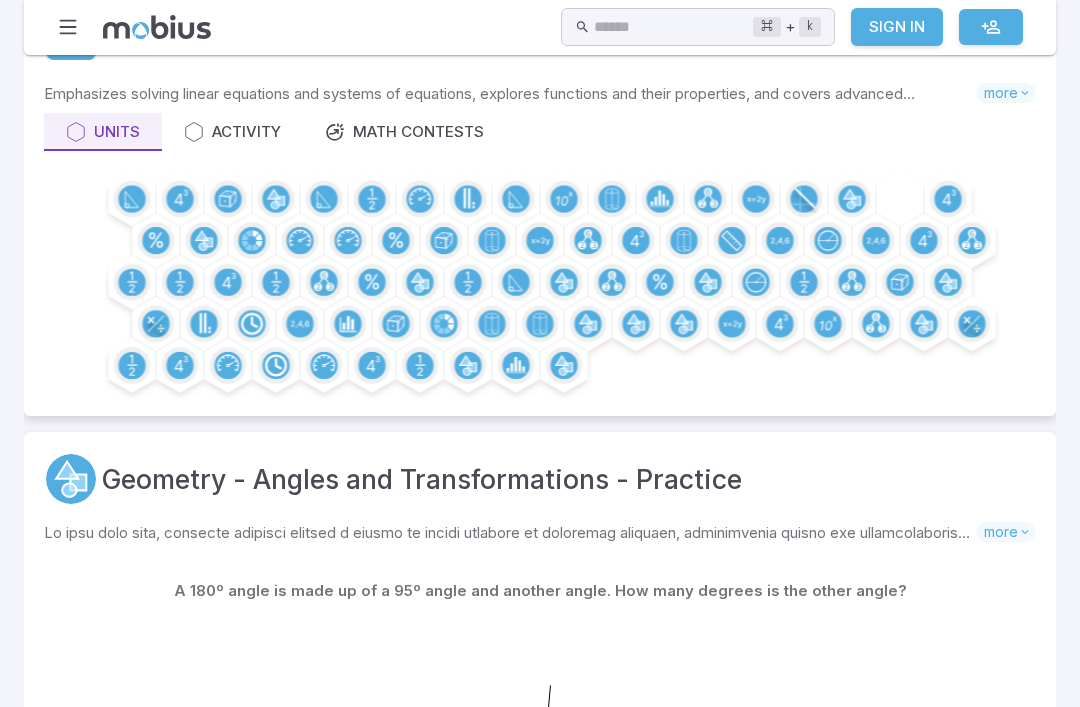click 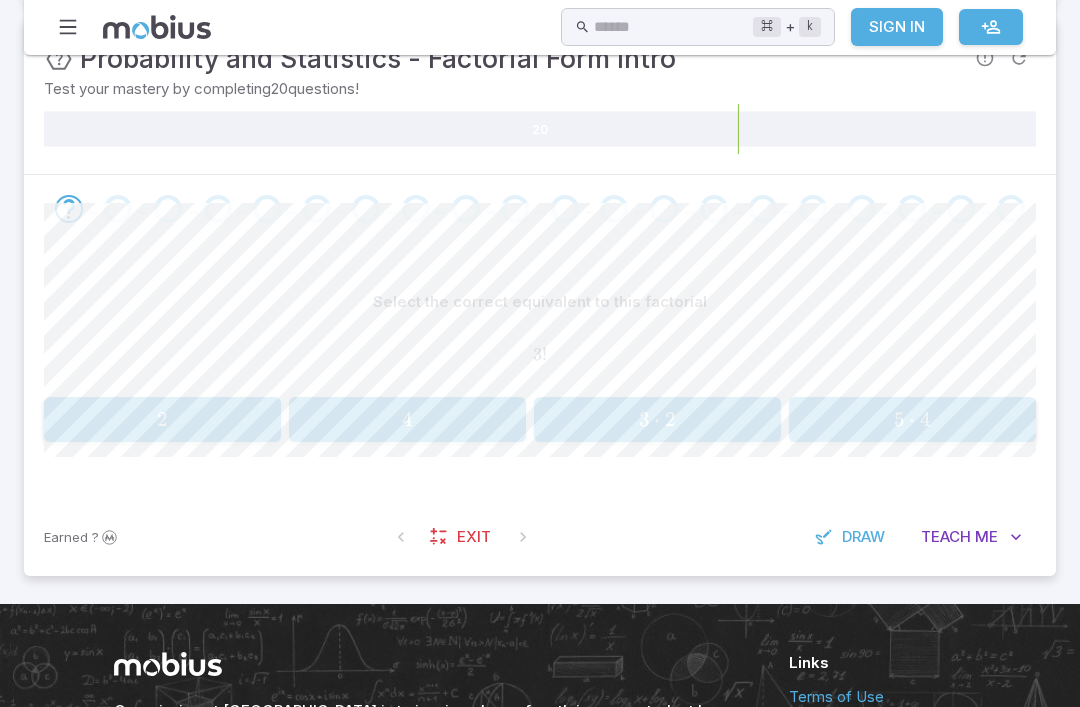 scroll, scrollTop: 373, scrollLeft: 0, axis: vertical 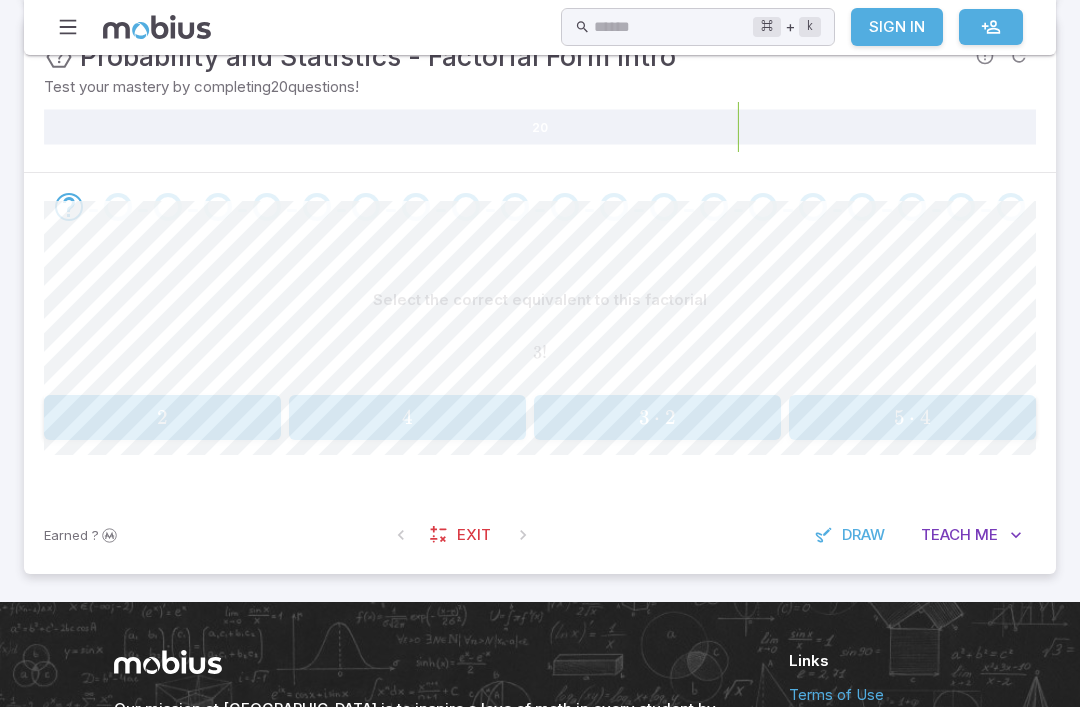 click on "3 ⋅ 2" at bounding box center (657, 417) 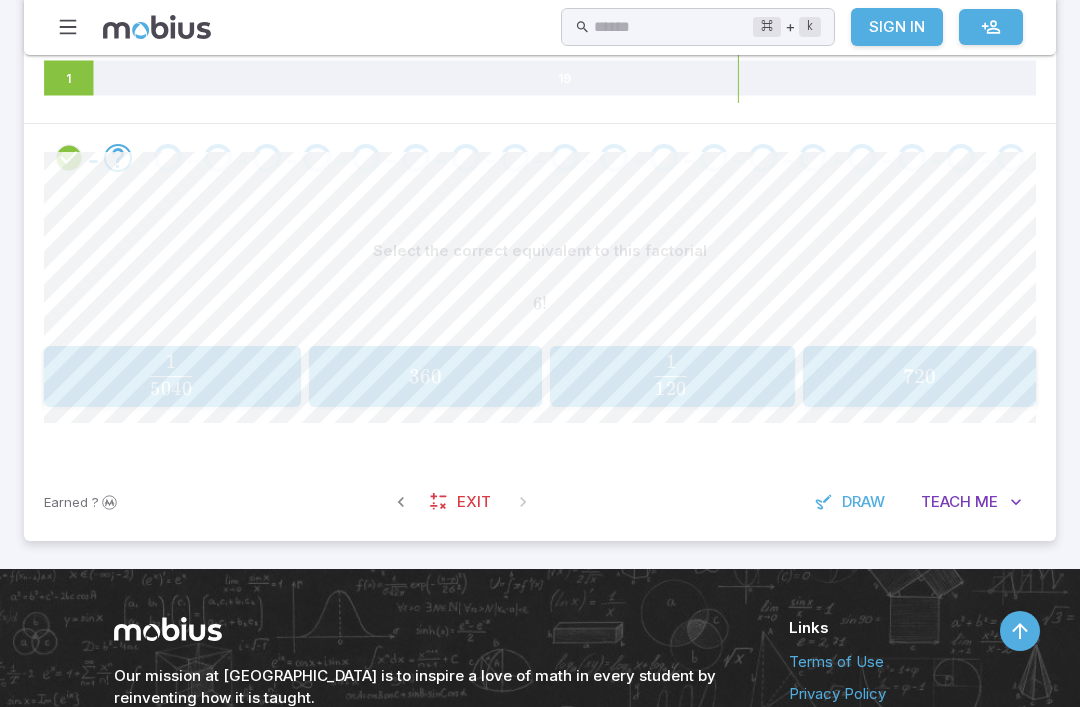 scroll, scrollTop: 429, scrollLeft: 0, axis: vertical 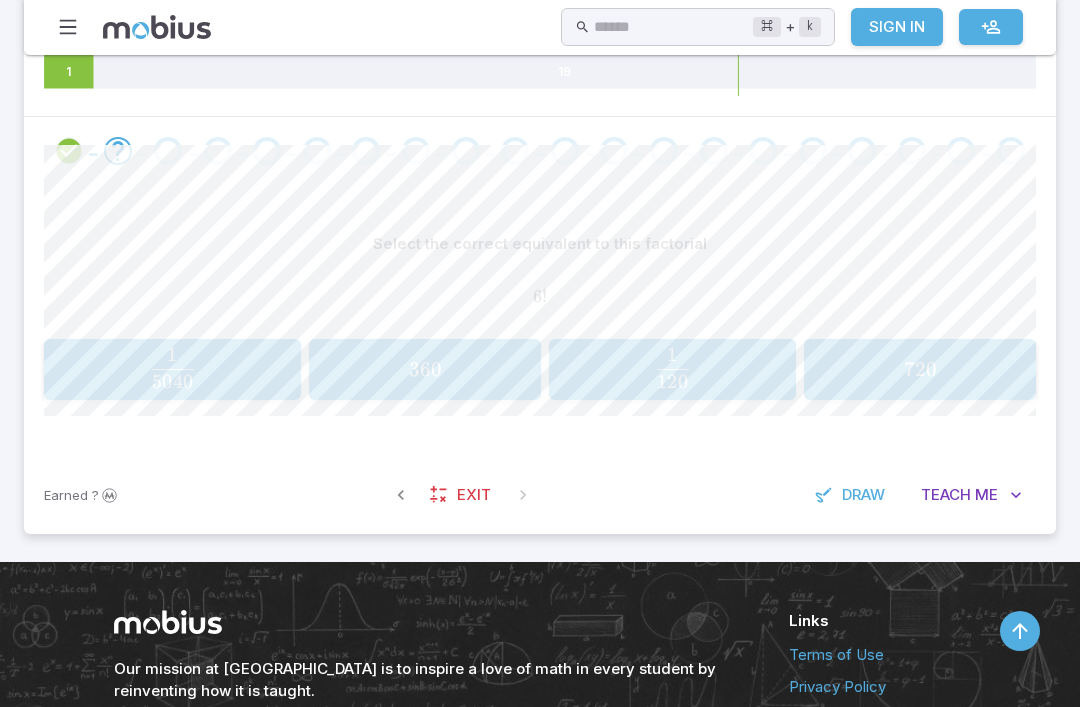 click on "720" at bounding box center (919, 369) 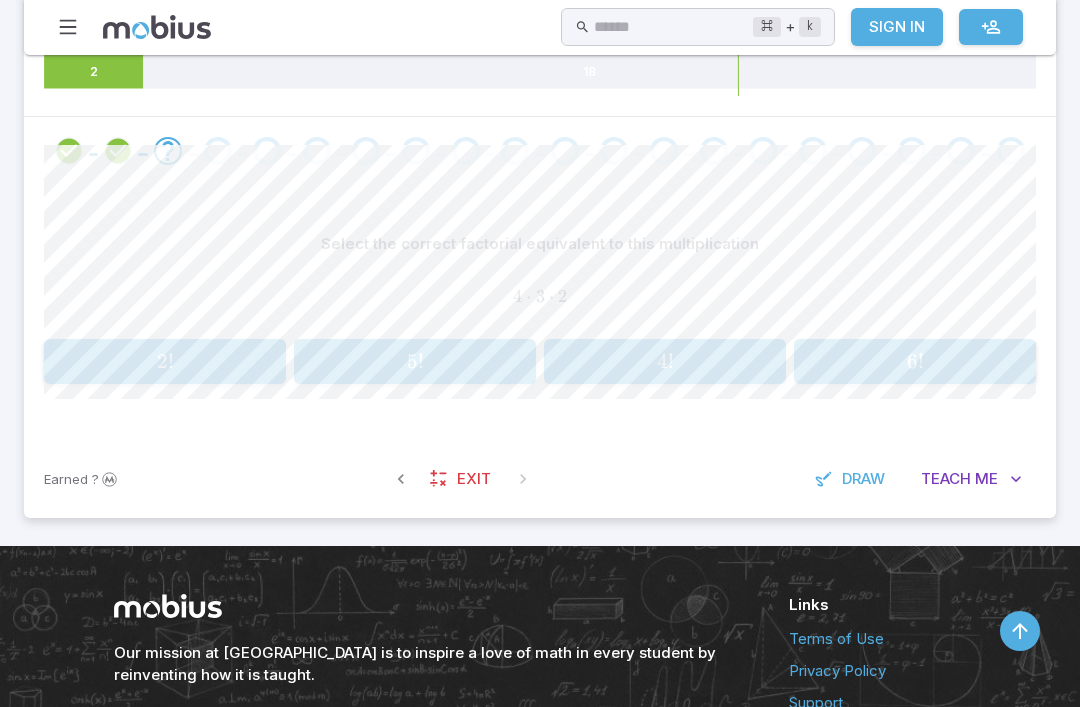 click on "4 !" at bounding box center [664, 361] 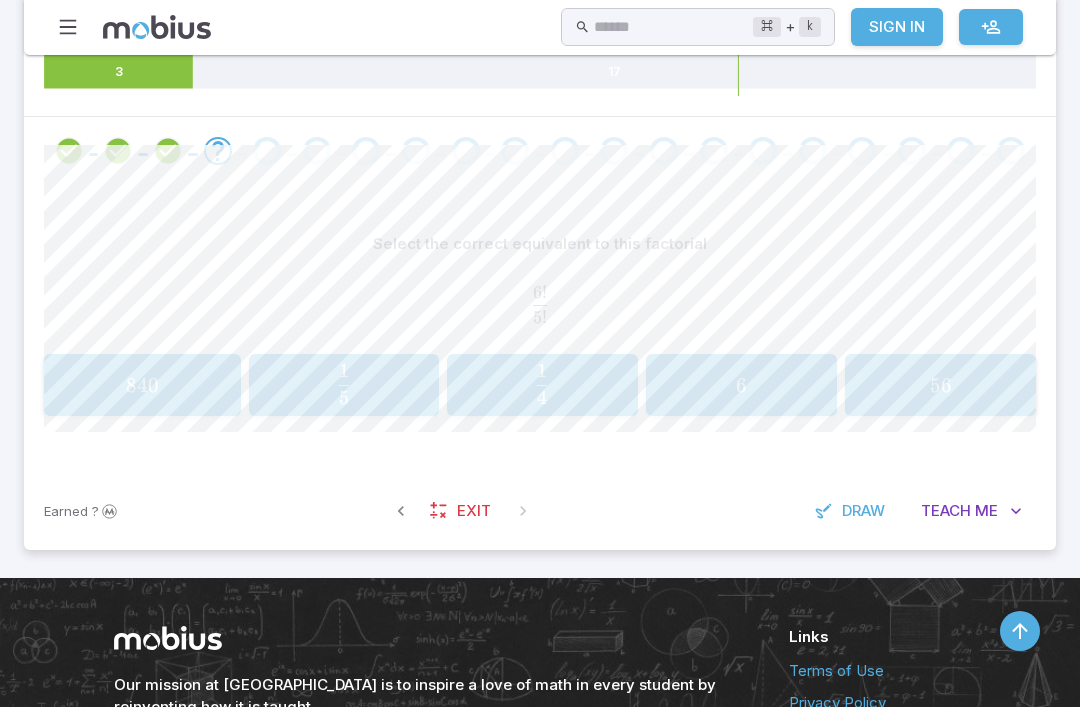 click on "6" at bounding box center [742, 385] 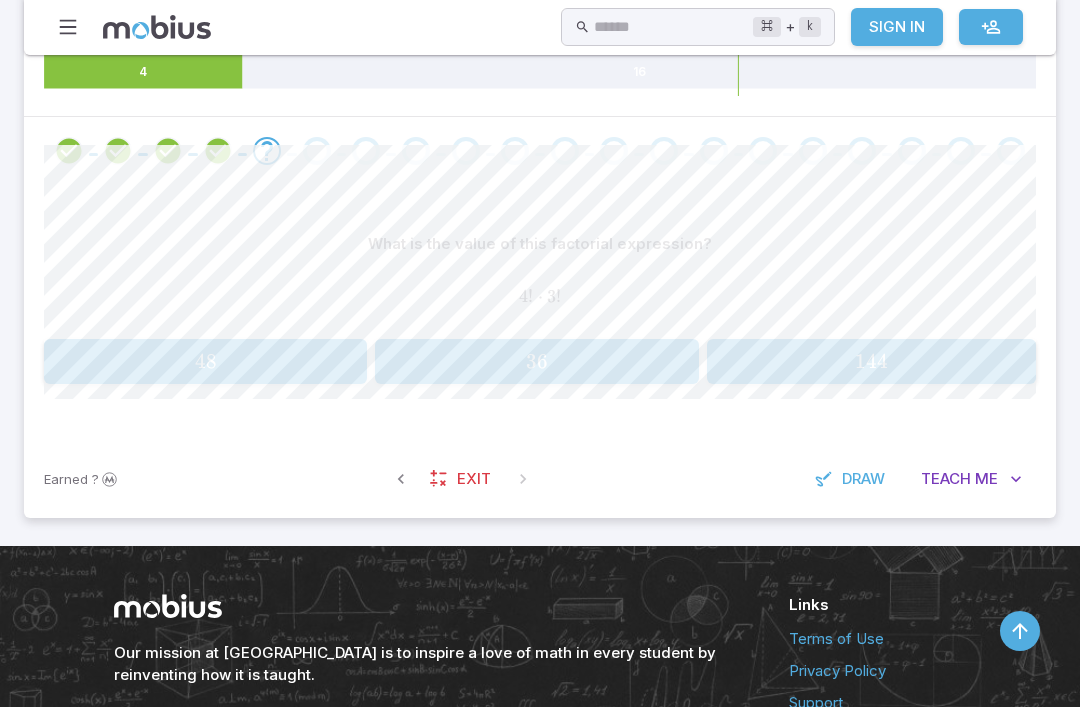 click on "Math / Grades / Grade 8 / Probability and Statistics - Factorial Form Intro Probability and Statistics - Factorial Form Intro Skills you will learn include: Factorial form Calculating factorials Factorial multiplication Factorial division Bracketed factorials more View Unit Unit Mastery : Probability and Statistics - Factorial Form Intro Test your mastery by completing  20  questions! 4 16 What is the value of this factorial expression? 4 ! ⋅ 3 ! 4! \cdot 3! 4 ! ⋅ 3 ! 48 48 48 36 36 36 144 144 144 Earned  ? Exit Draw Teach Me" at bounding box center [540, 86] 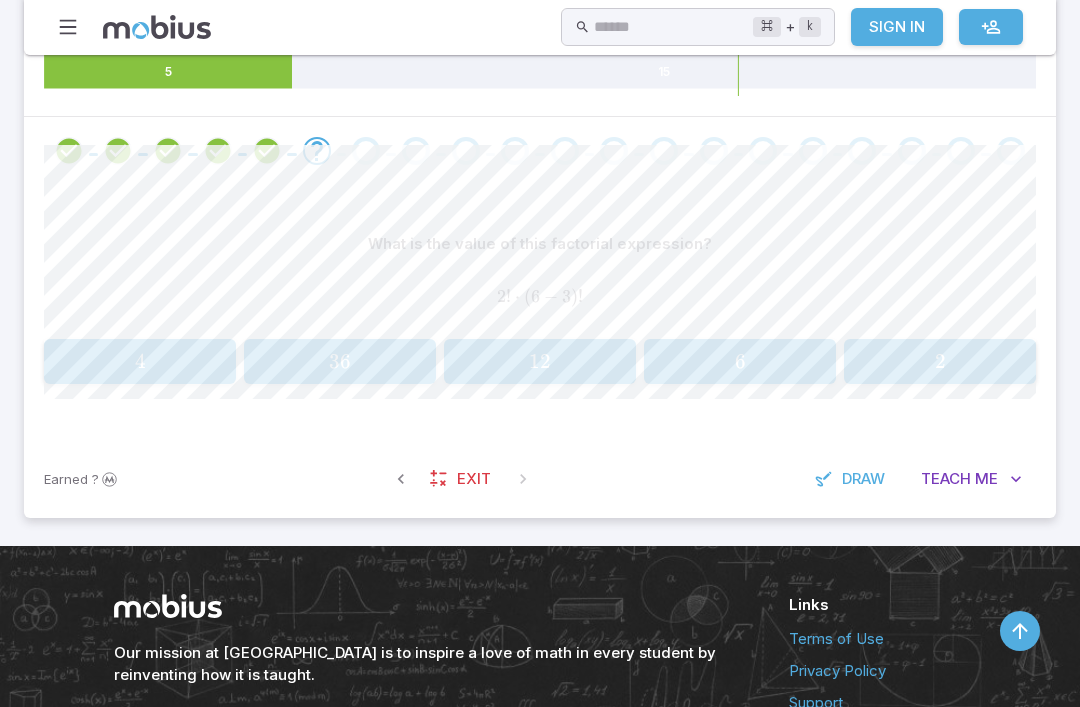 click on "6" at bounding box center [739, 361] 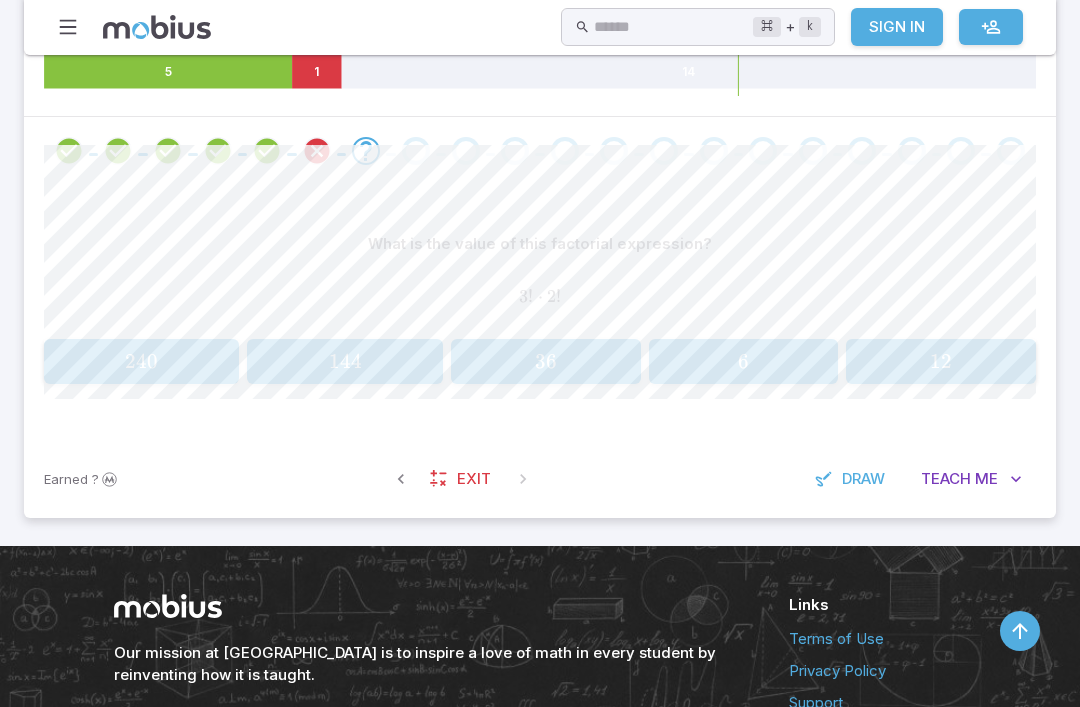 click 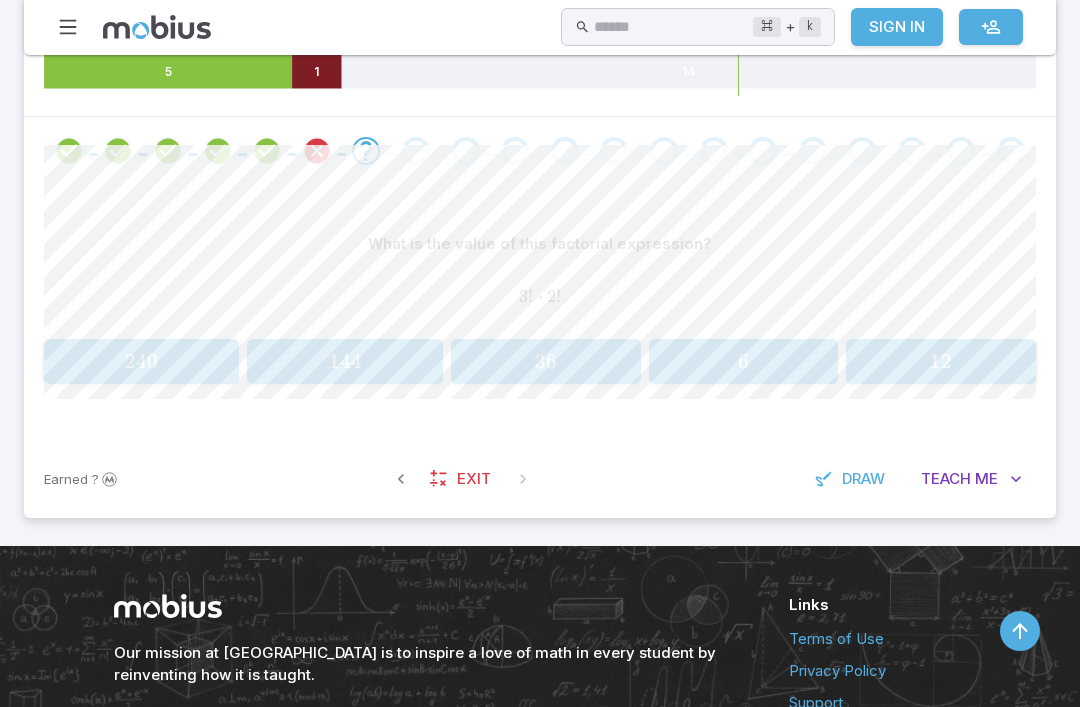click at bounding box center [317, 151] 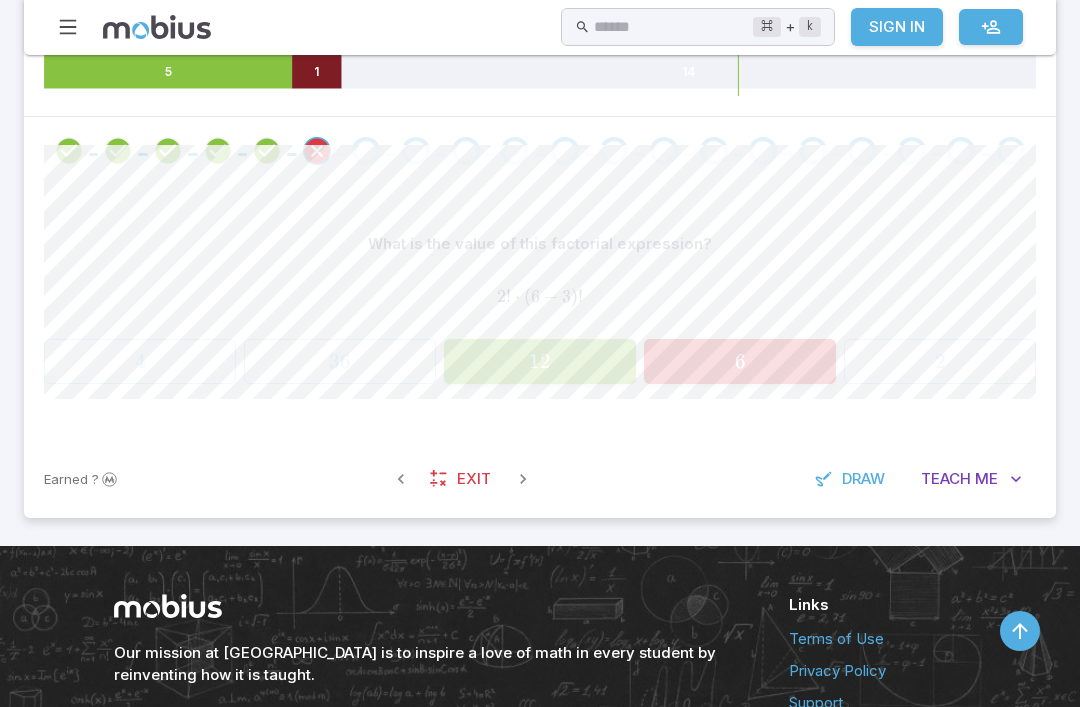 click on "Teach Me" at bounding box center (971, 479) 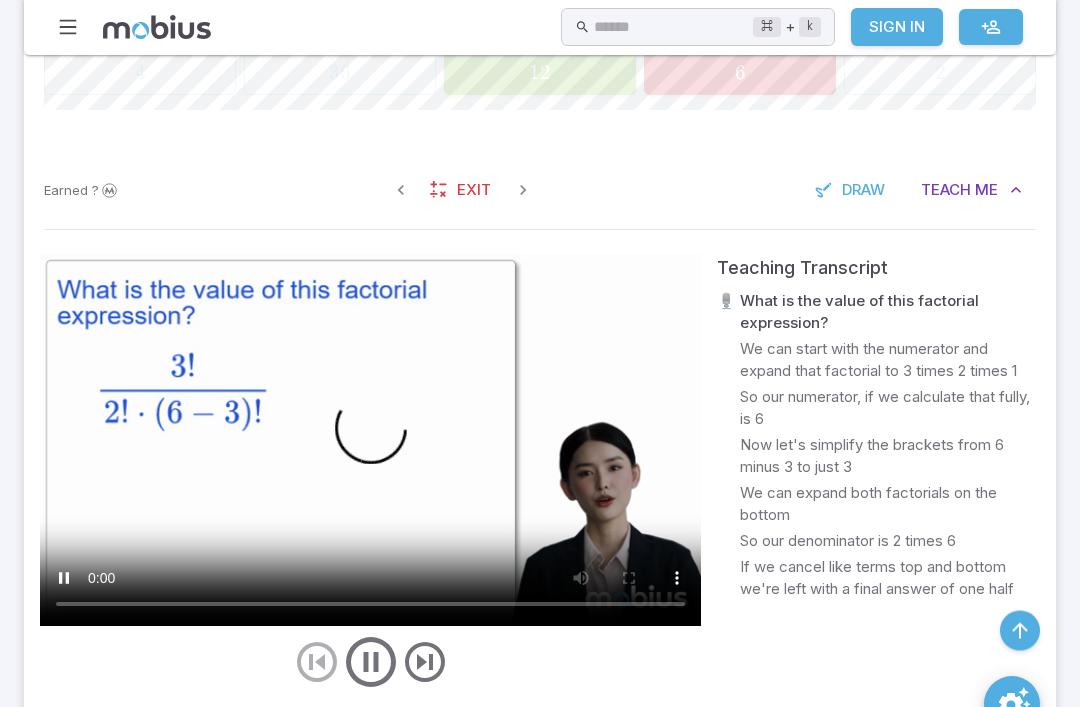 scroll, scrollTop: 718, scrollLeft: 0, axis: vertical 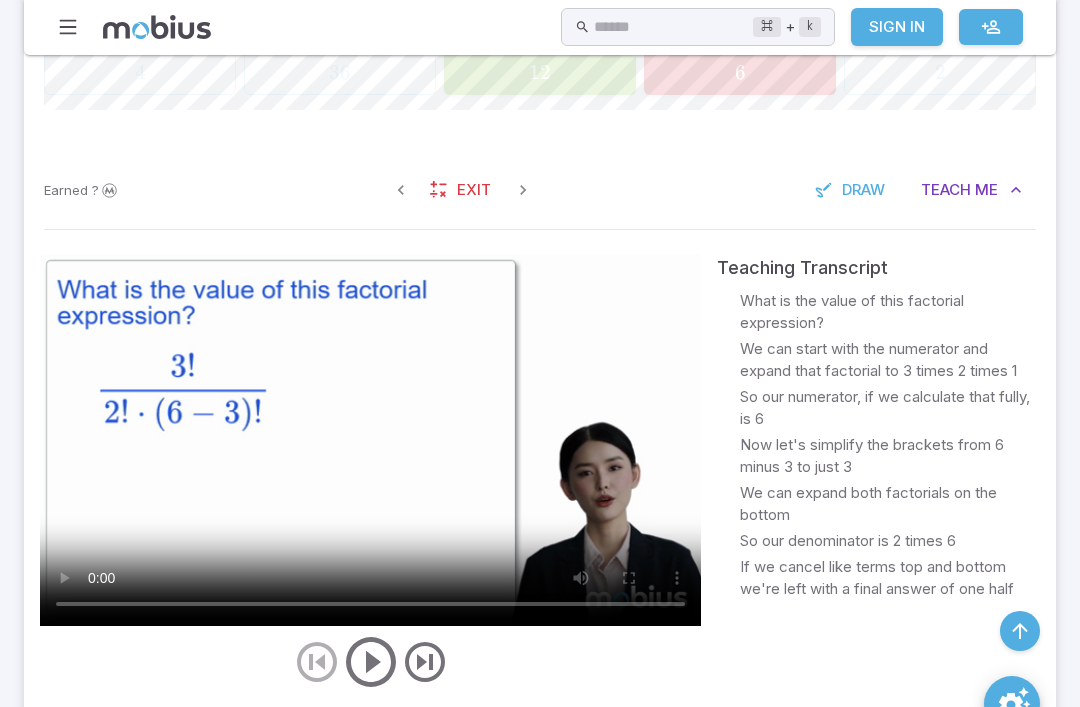 click at bounding box center (370, 440) 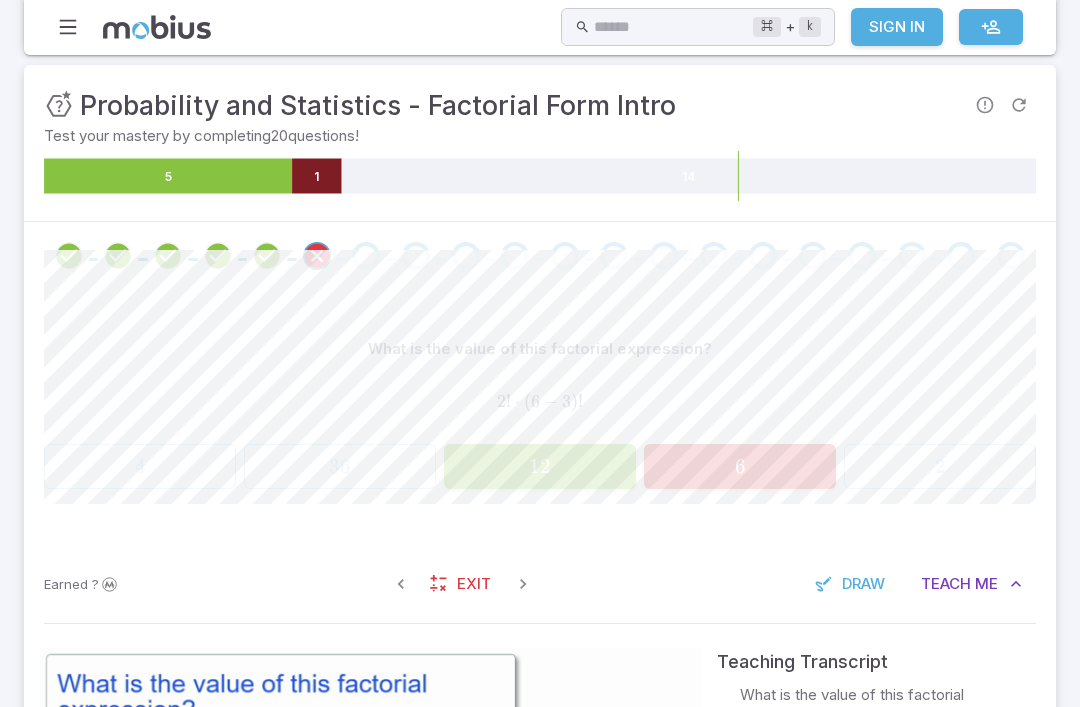 scroll, scrollTop: 323, scrollLeft: 0, axis: vertical 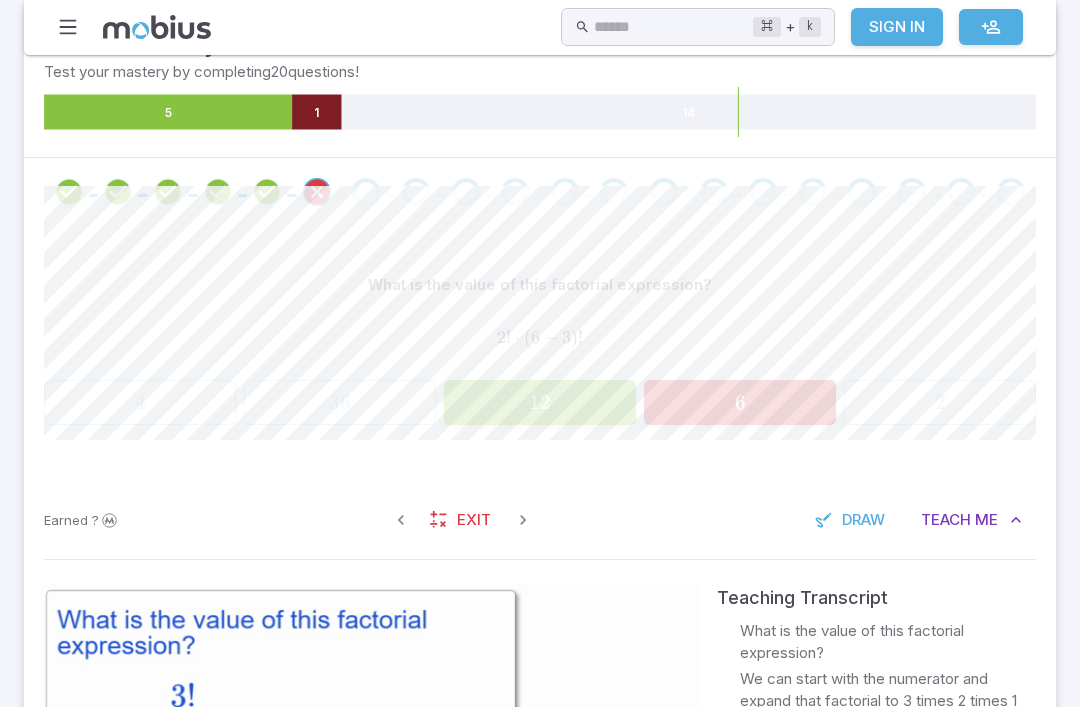 click at bounding box center (366, 192) 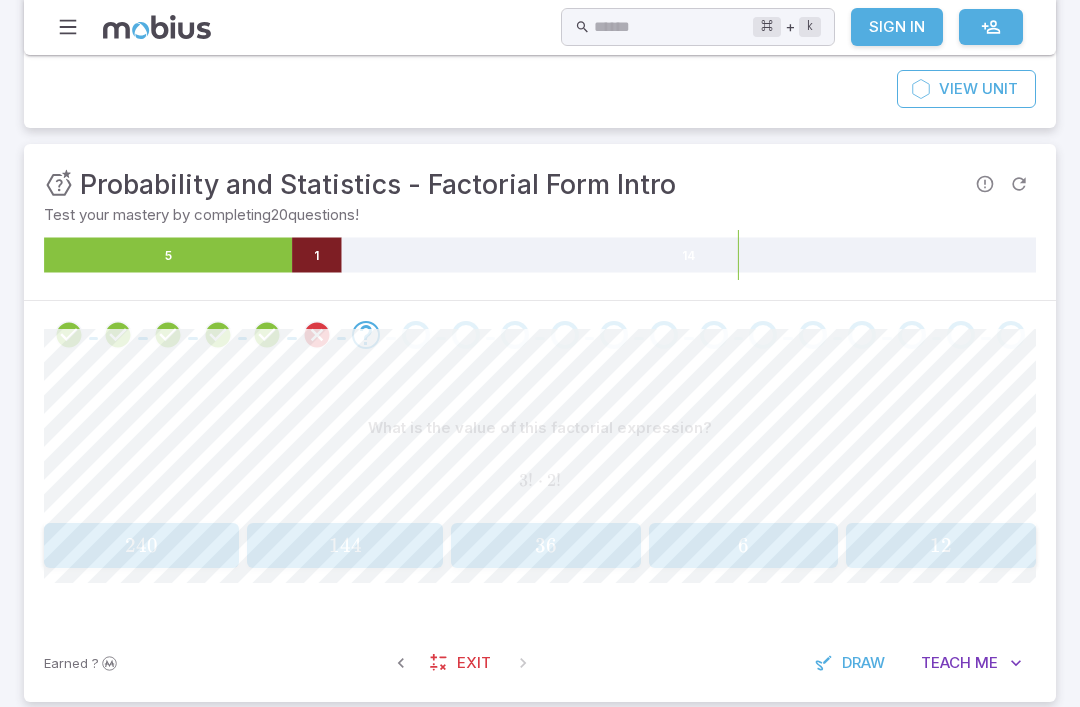 scroll, scrollTop: 251, scrollLeft: 0, axis: vertical 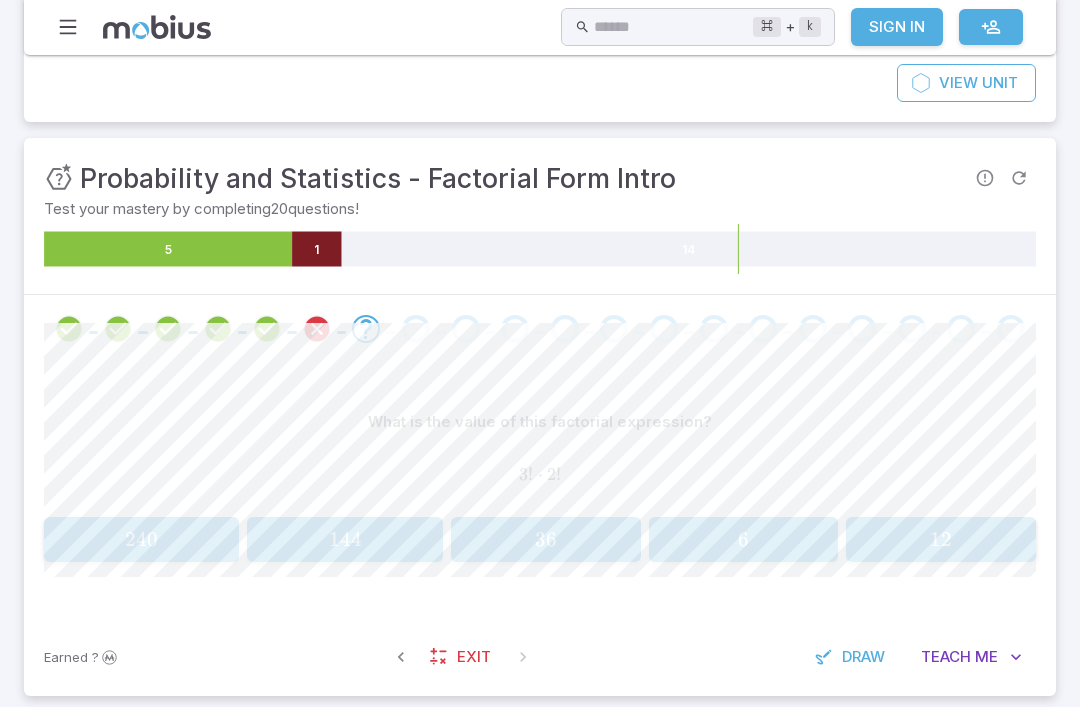 click on "12 12 12" at bounding box center [941, 539] 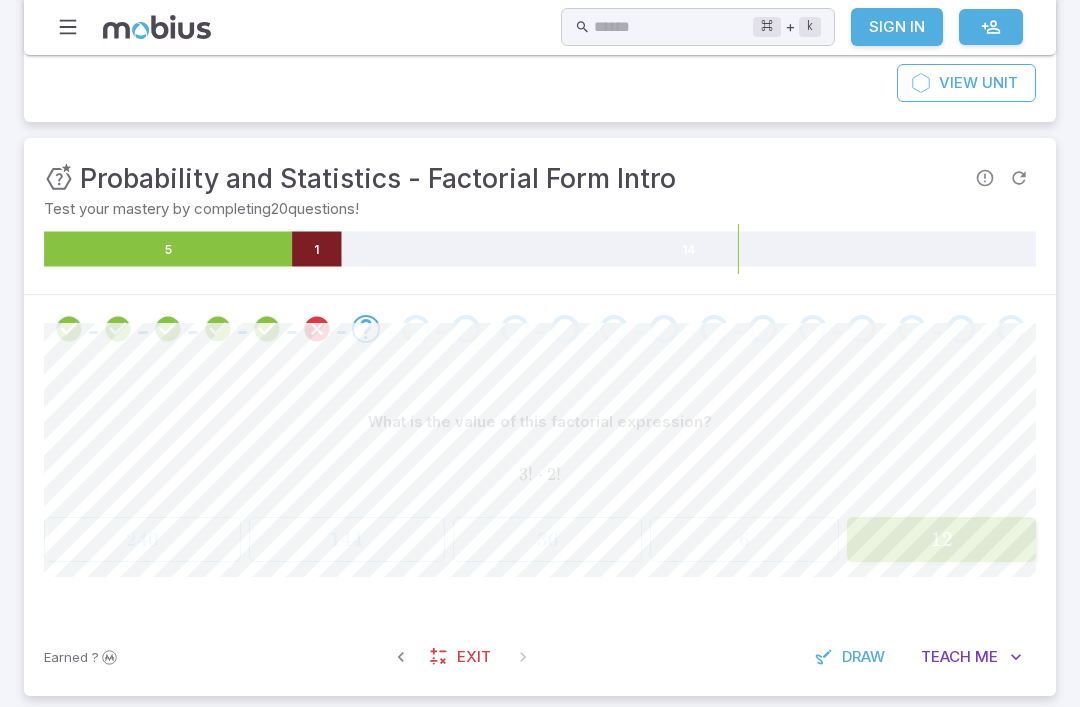 click on "12 12 12" at bounding box center [941, 539] 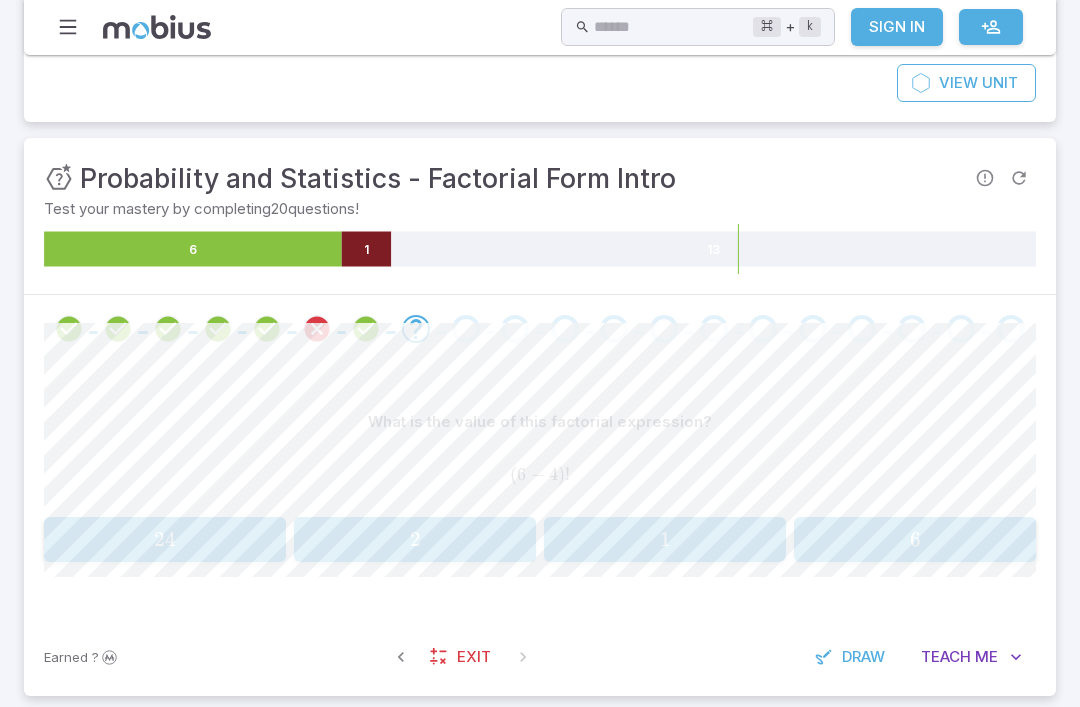 click on "2" at bounding box center [414, 539] 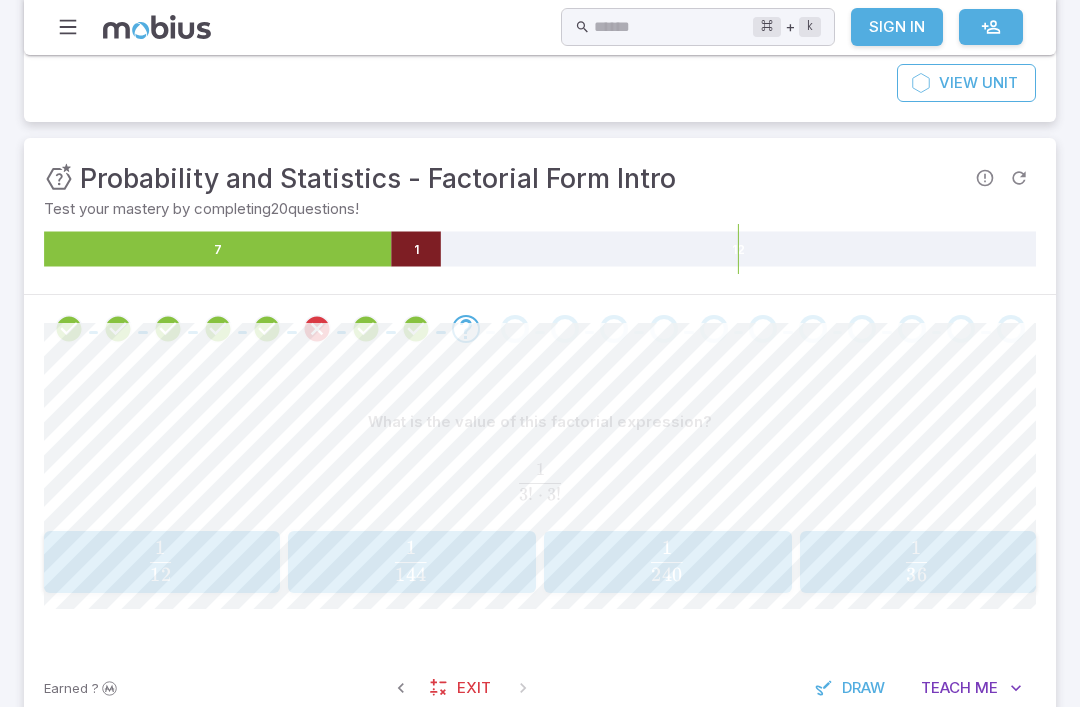 click on "What is the value of this factorial expression? 1 3 ! ⋅ 3 ! \frac{1}{3! \cdot 3!} 3 ! ⋅ 3 ! 1 ​ 1 12 \frac{1}{12} 12 1 ​ 1 144 \frac{1}{144} 144 1 ​ 1 240 \frac{1}{240} 240 1 ​ 1 36 \frac{1}{36} 36 1 ​" at bounding box center (540, 506) 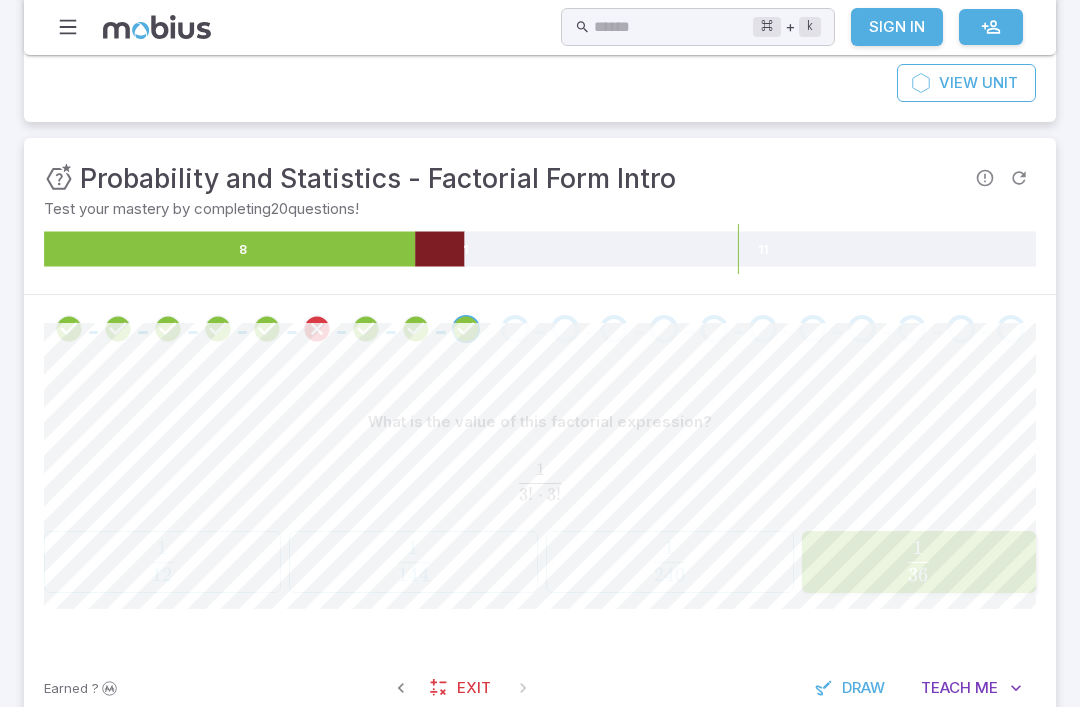 click on "1 3 ! ⋅ 3 ! \frac{1}{3! \cdot 3!} 3 ! ⋅ 3 ! 1 ​" at bounding box center (540, 482) 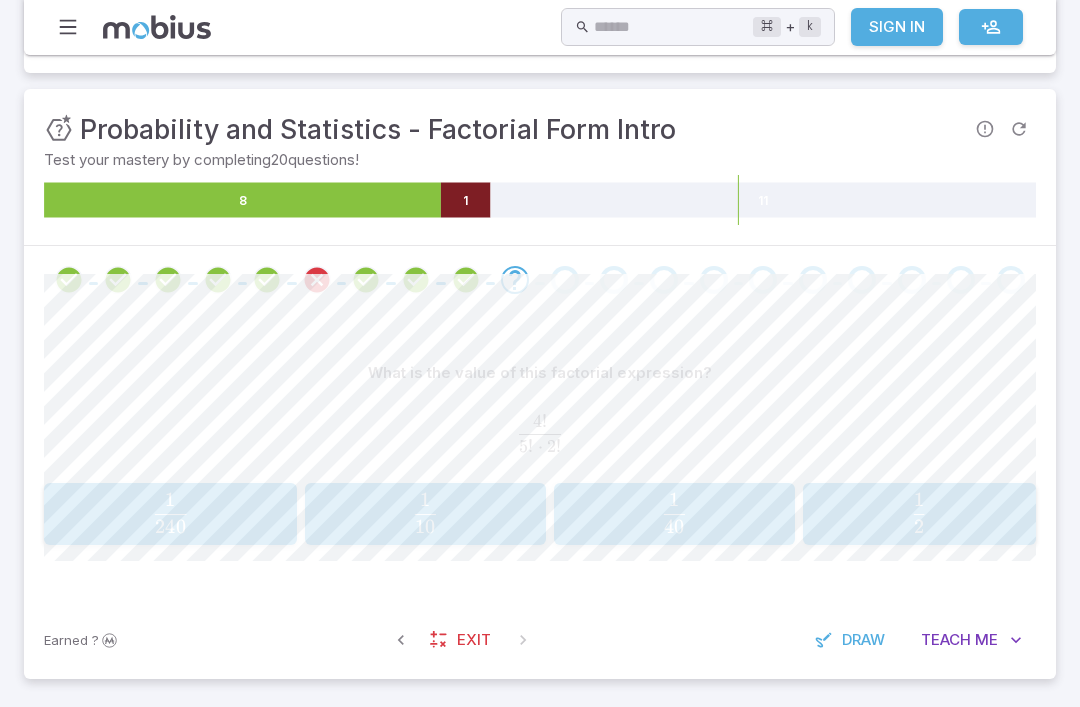 scroll, scrollTop: 301, scrollLeft: 0, axis: vertical 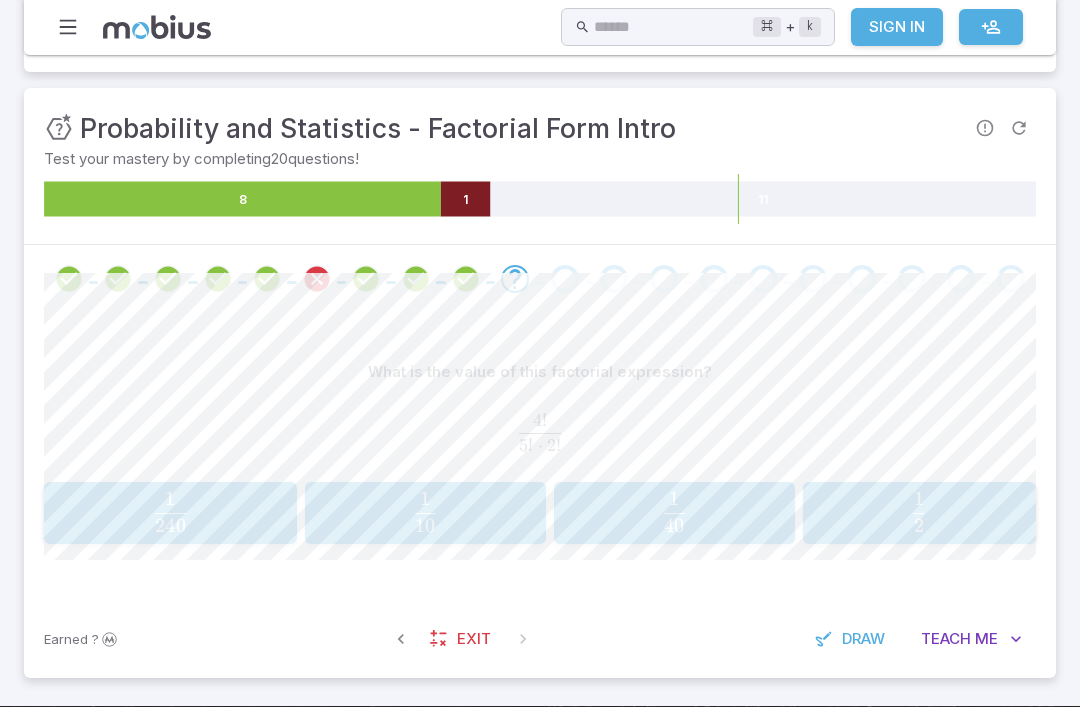 click on "10 1 ​" at bounding box center (425, 512) 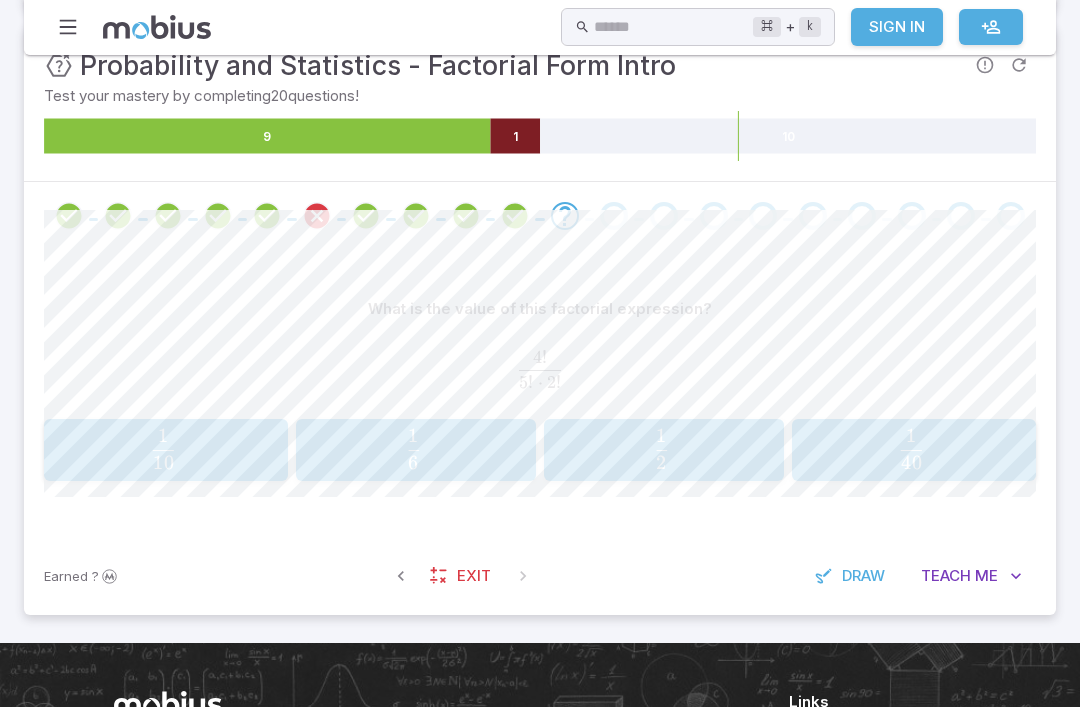 scroll, scrollTop: 365, scrollLeft: 0, axis: vertical 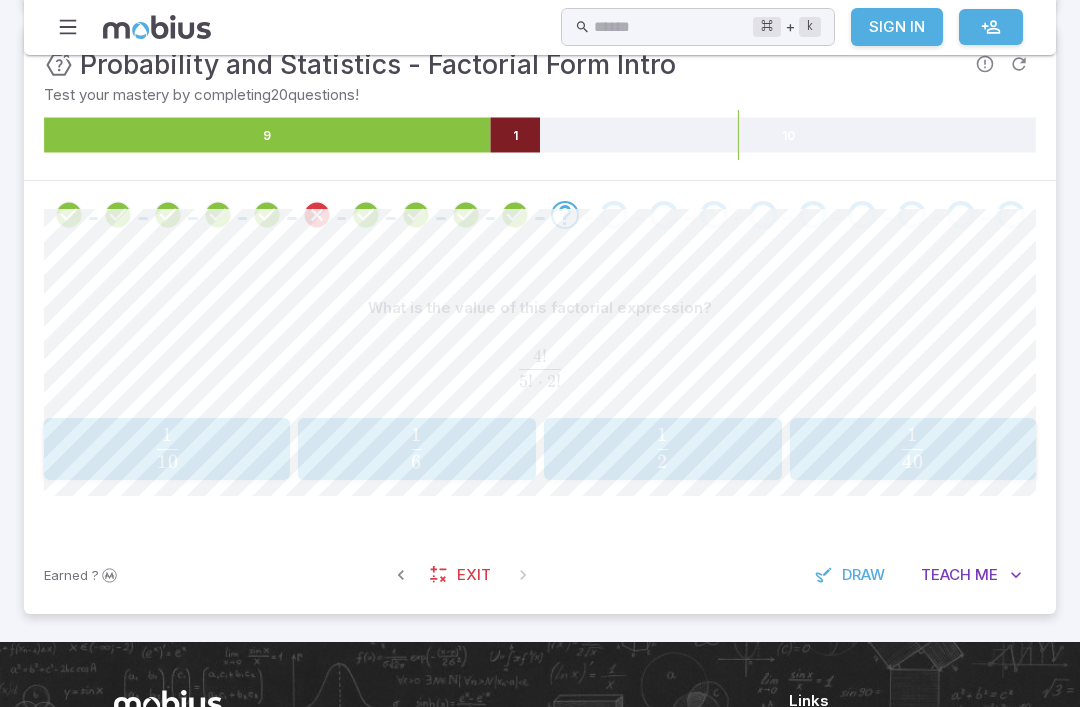 click on "10 1 ​" at bounding box center (167, 448) 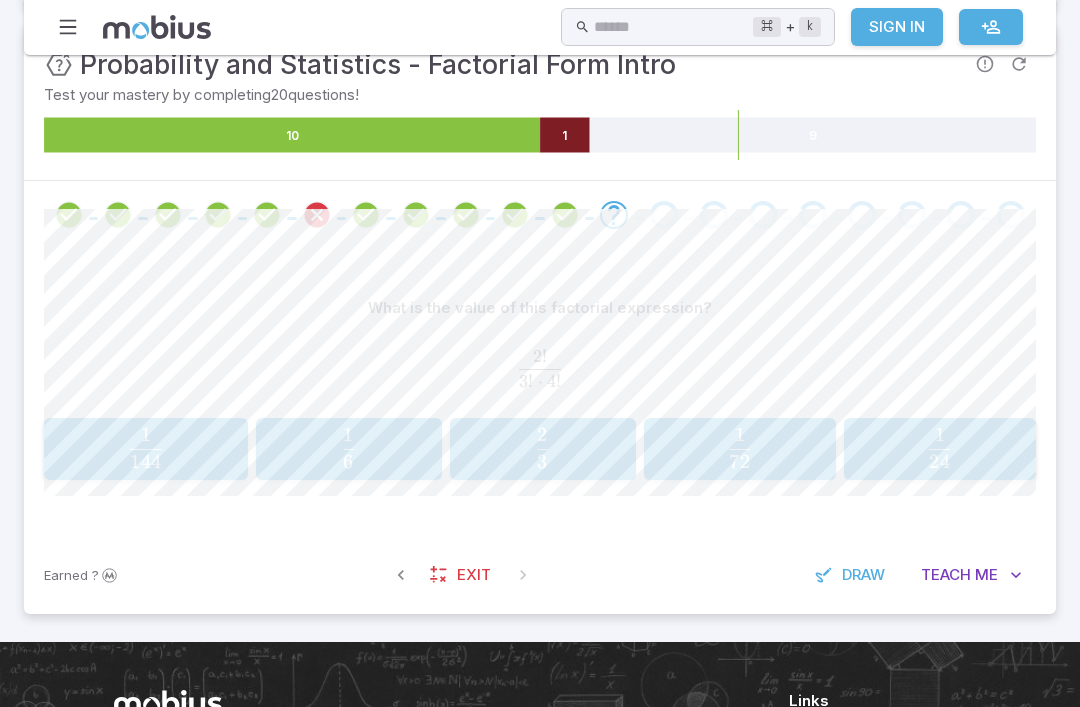 click on "6 1 ​" at bounding box center (348, 448) 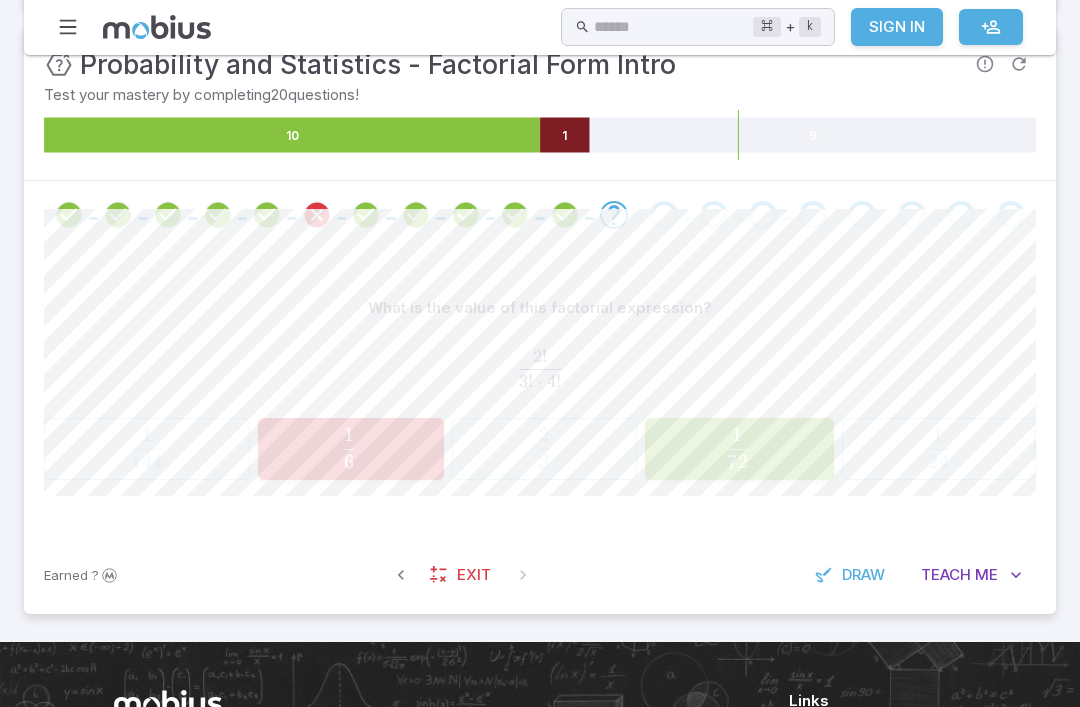 click on "3 ! ⋅ 4 ! 2 ! ​" at bounding box center [540, 368] 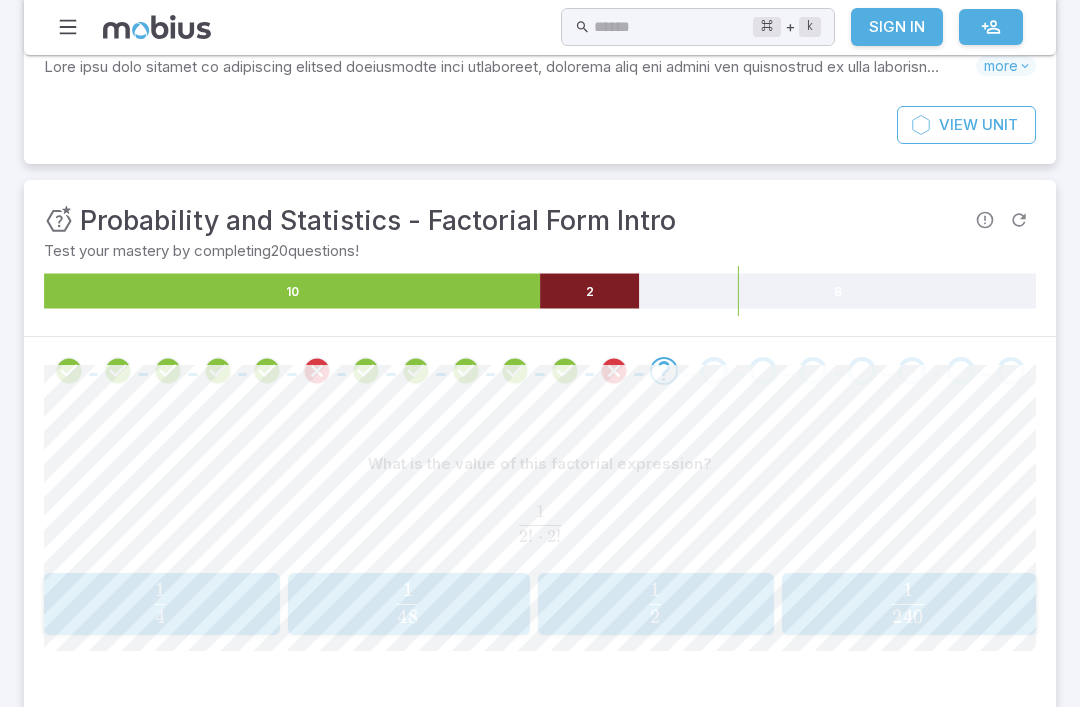 scroll, scrollTop: 198, scrollLeft: 0, axis: vertical 